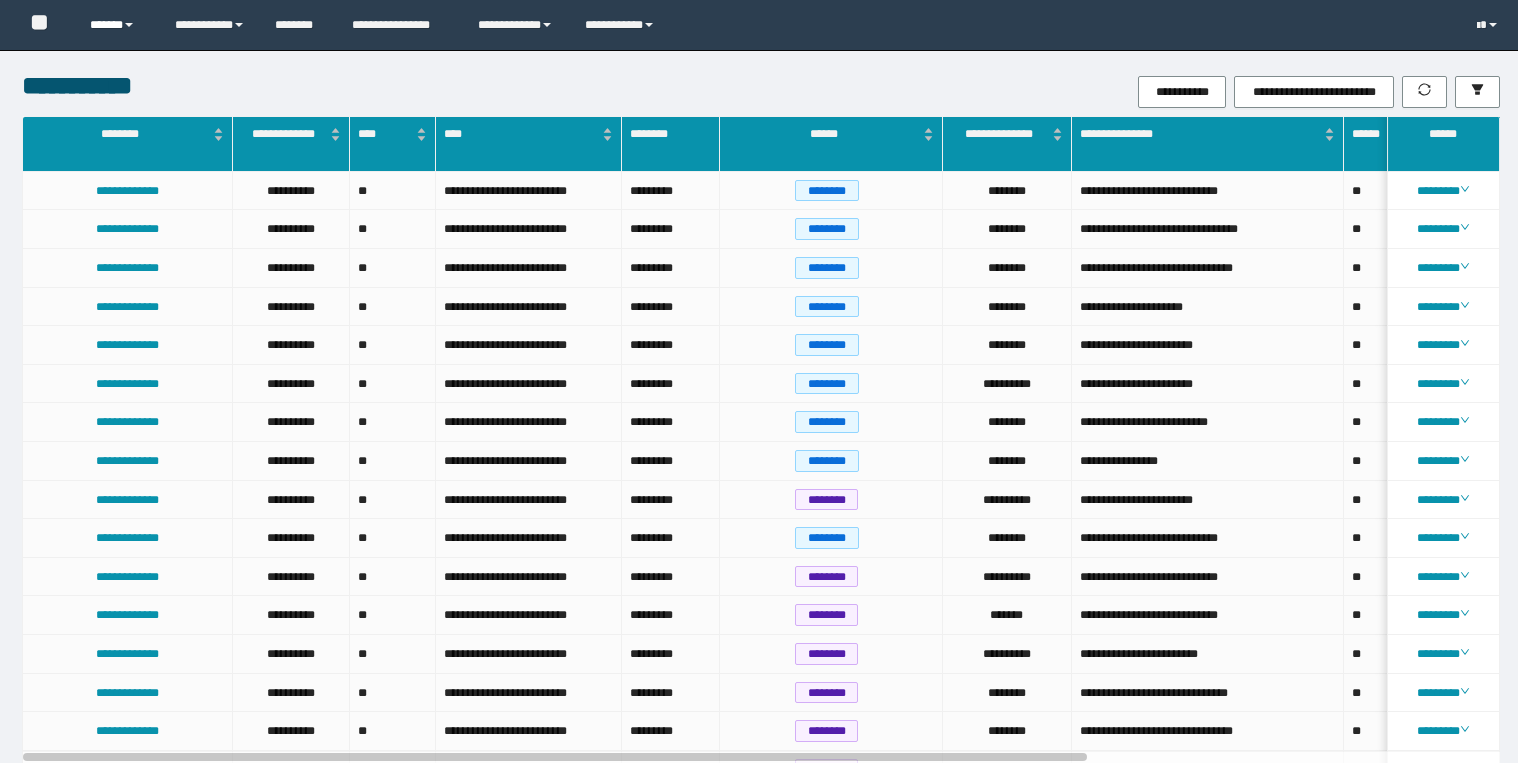 scroll, scrollTop: 0, scrollLeft: 0, axis: both 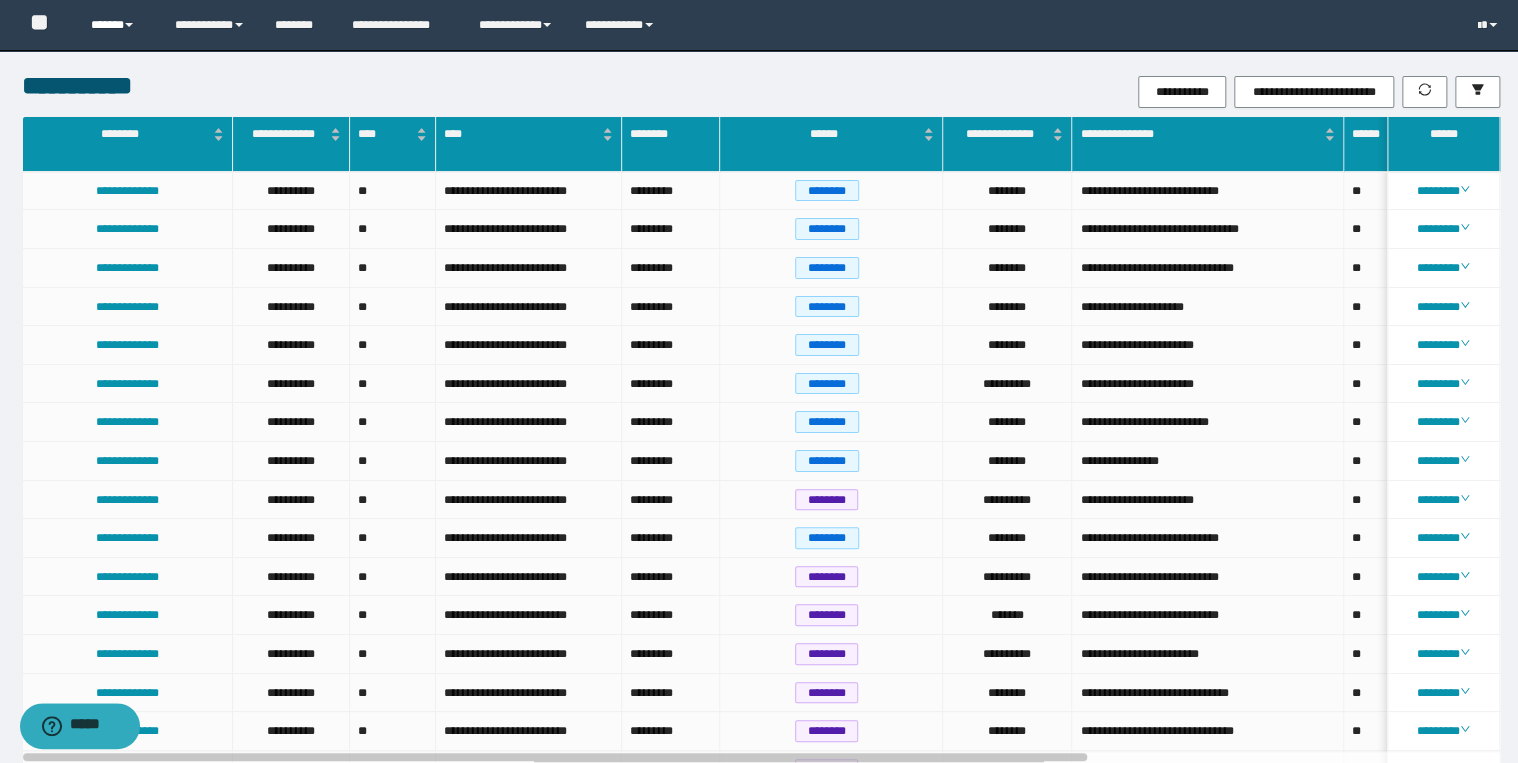 click on "******" at bounding box center (117, 25) 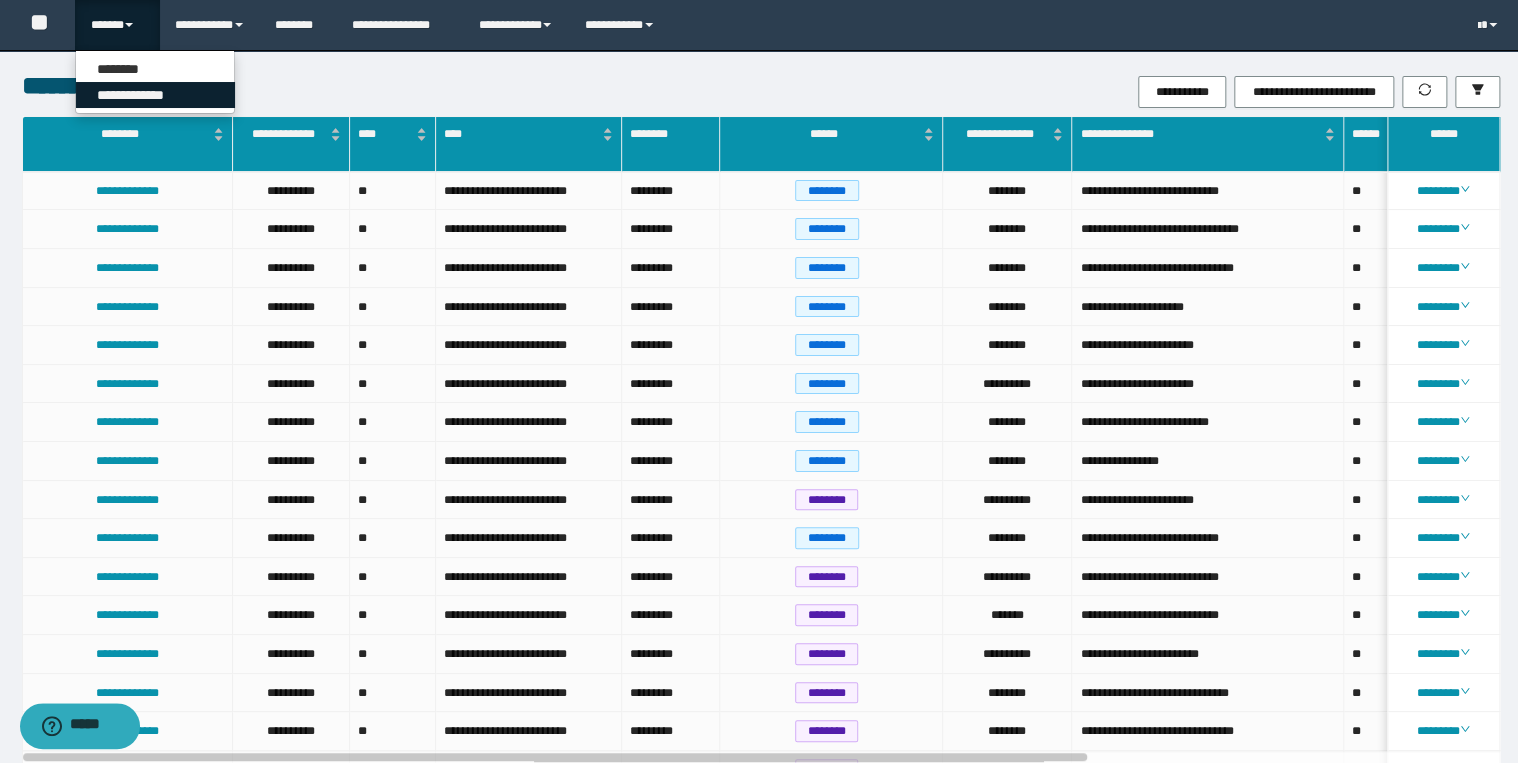 click on "**********" at bounding box center (155, 95) 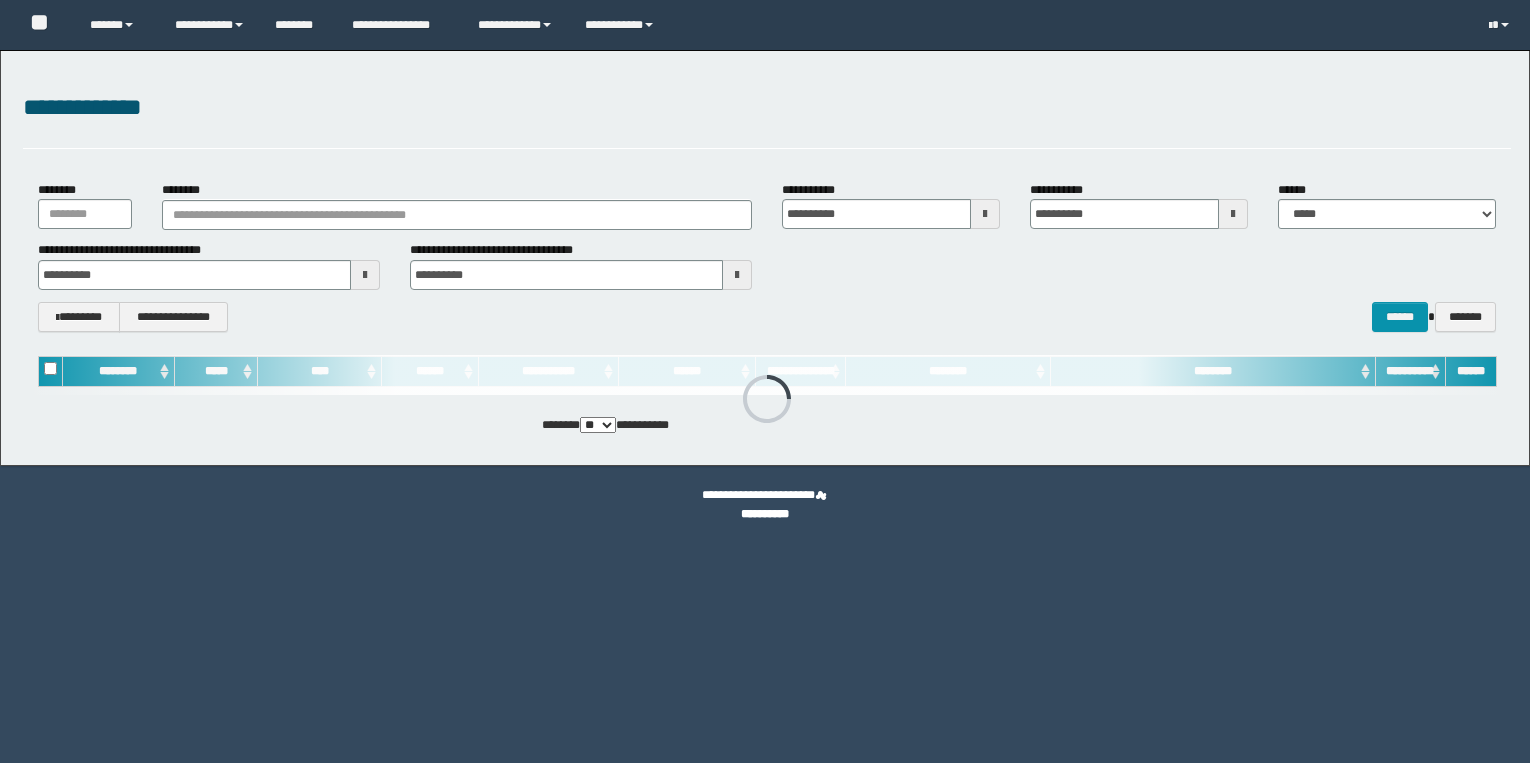 scroll, scrollTop: 0, scrollLeft: 0, axis: both 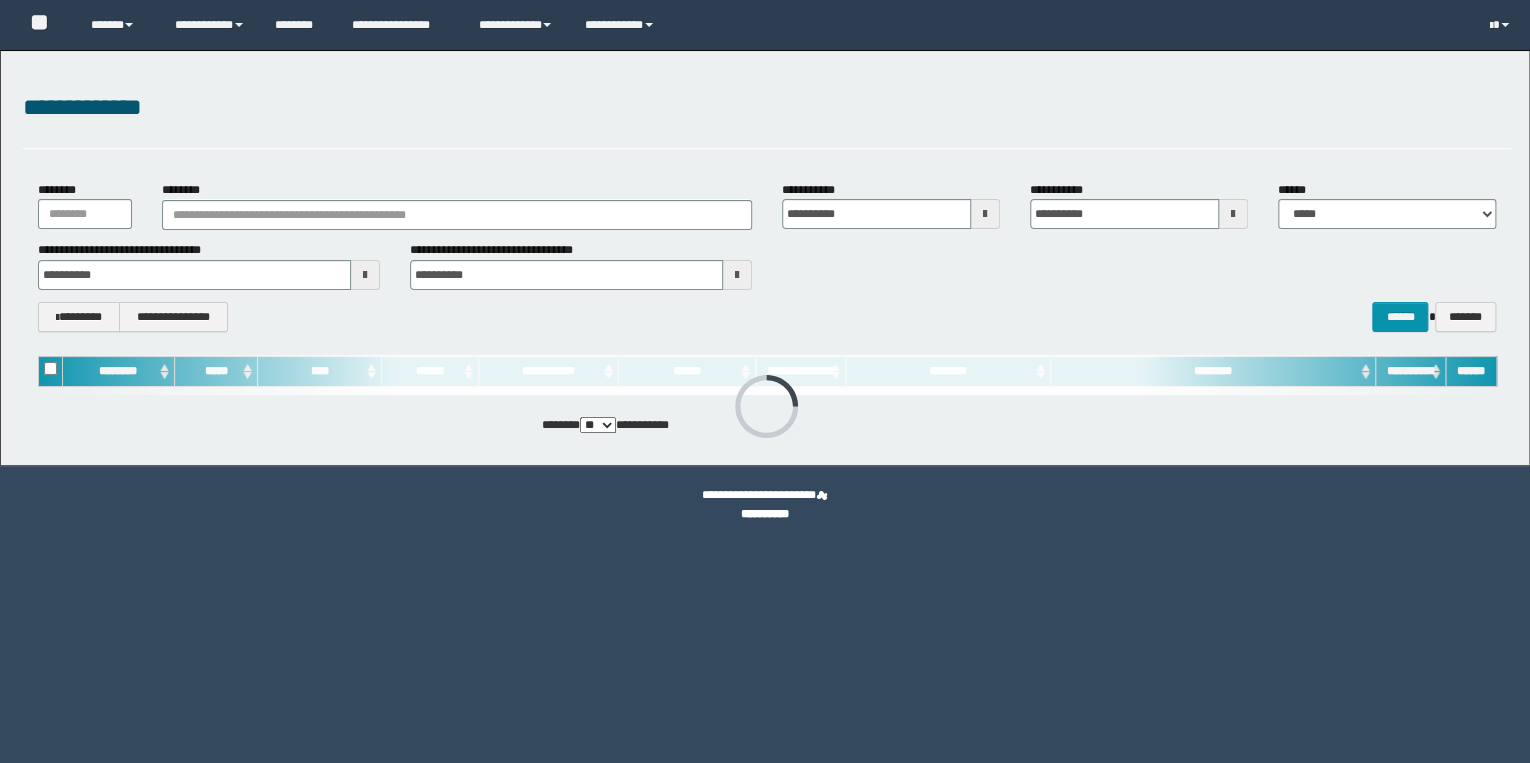 click on "********" at bounding box center (457, 205) 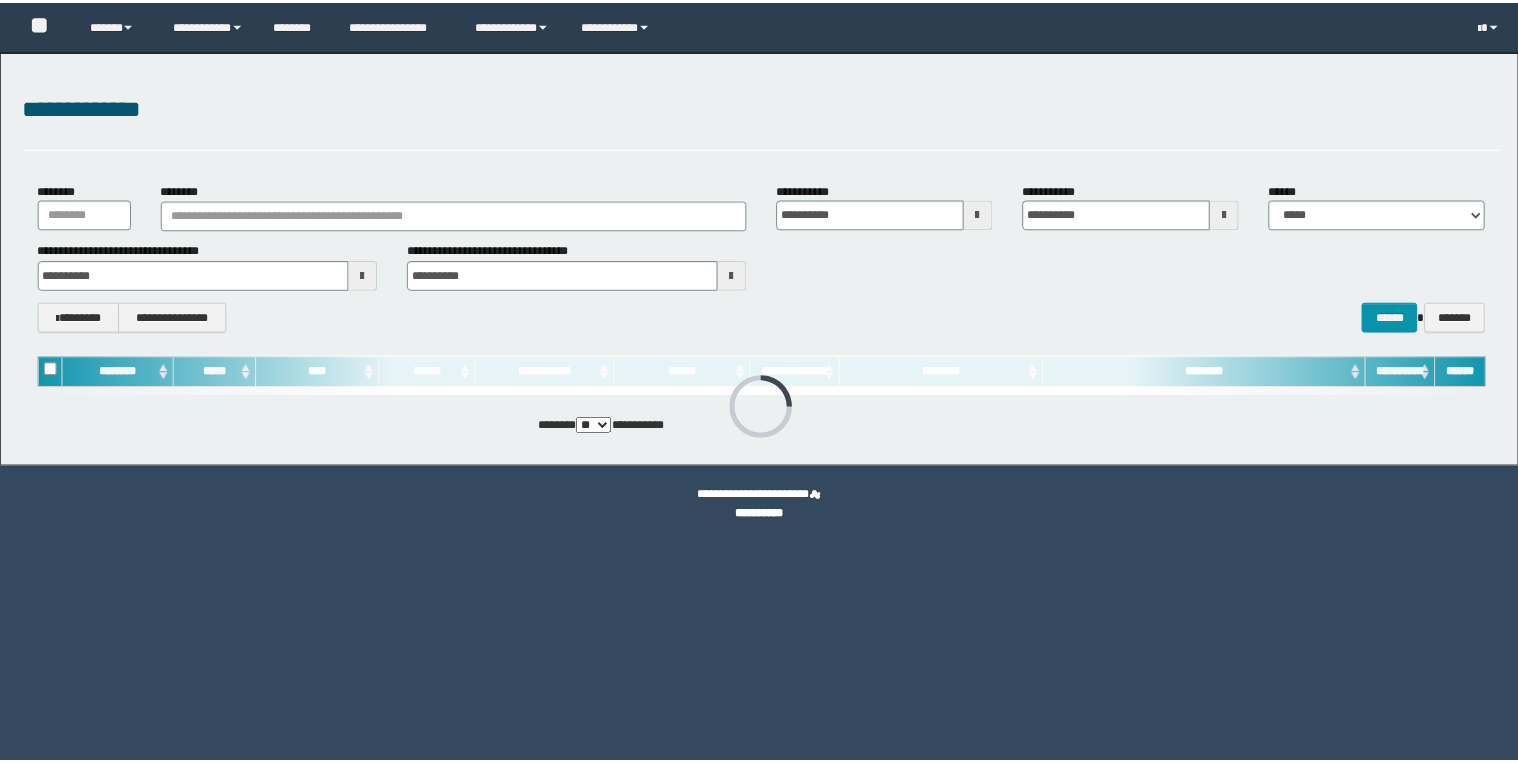 scroll, scrollTop: 0, scrollLeft: 0, axis: both 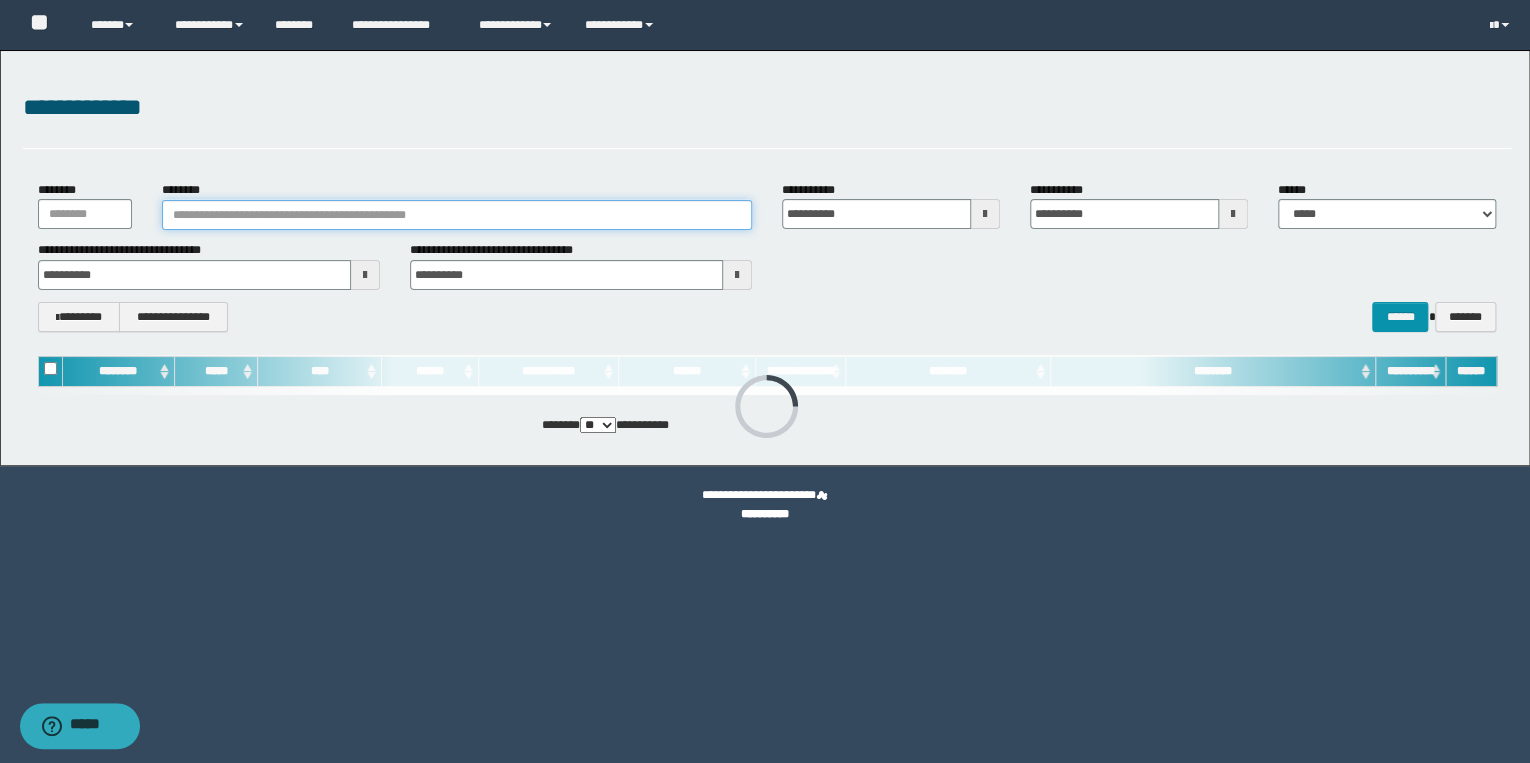 click on "********" at bounding box center [457, 215] 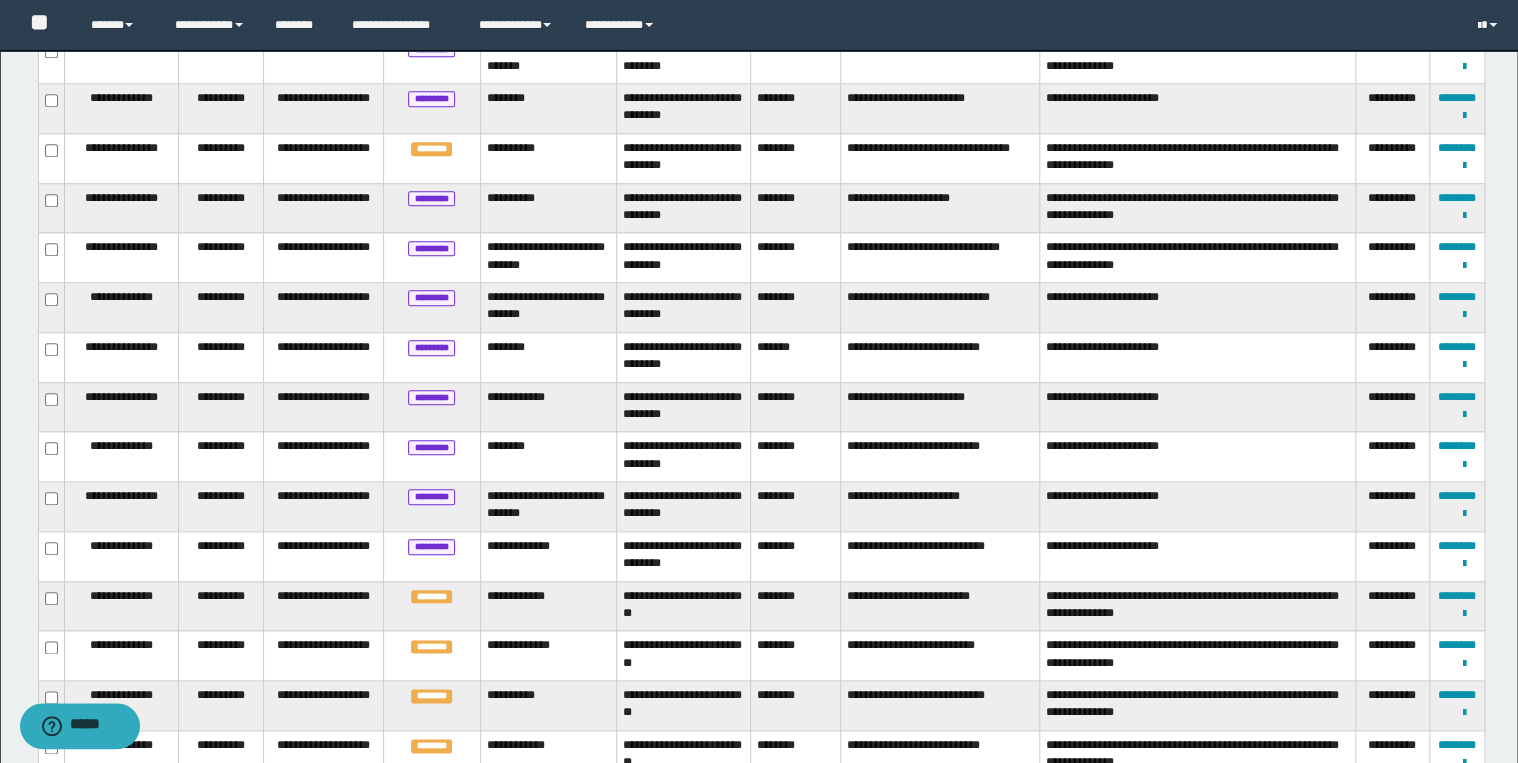 scroll, scrollTop: 720, scrollLeft: 0, axis: vertical 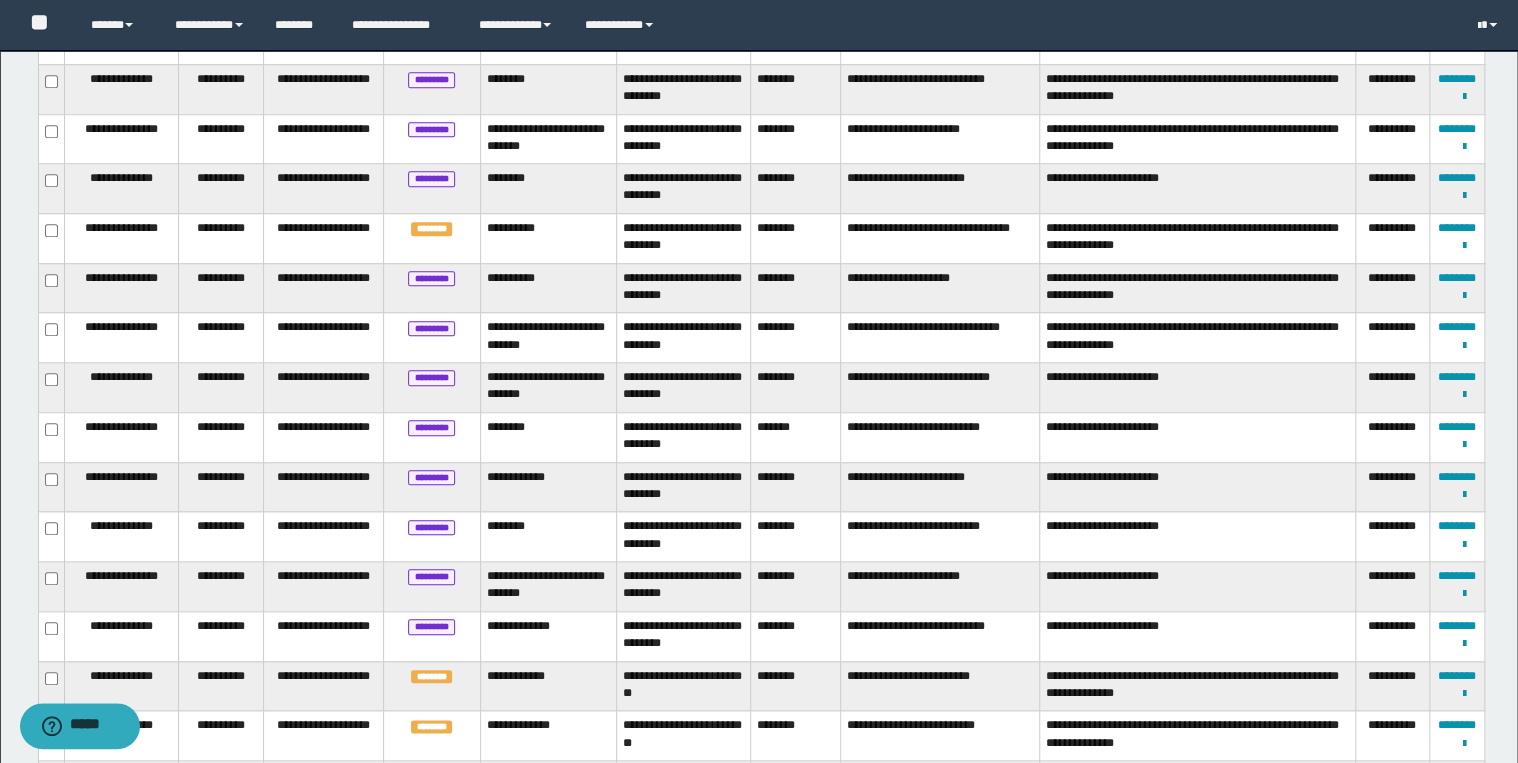 type on "**********" 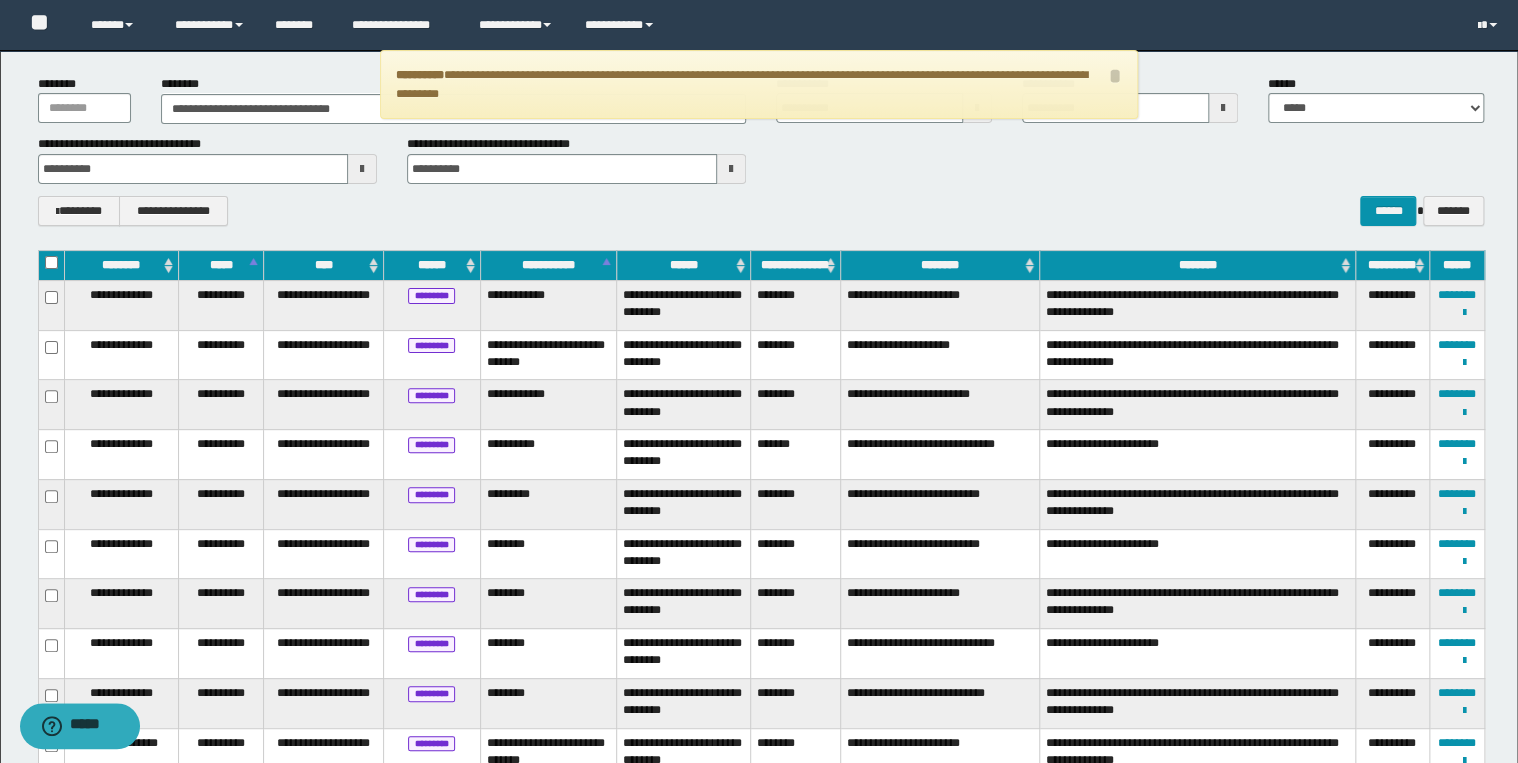 scroll, scrollTop: 240, scrollLeft: 0, axis: vertical 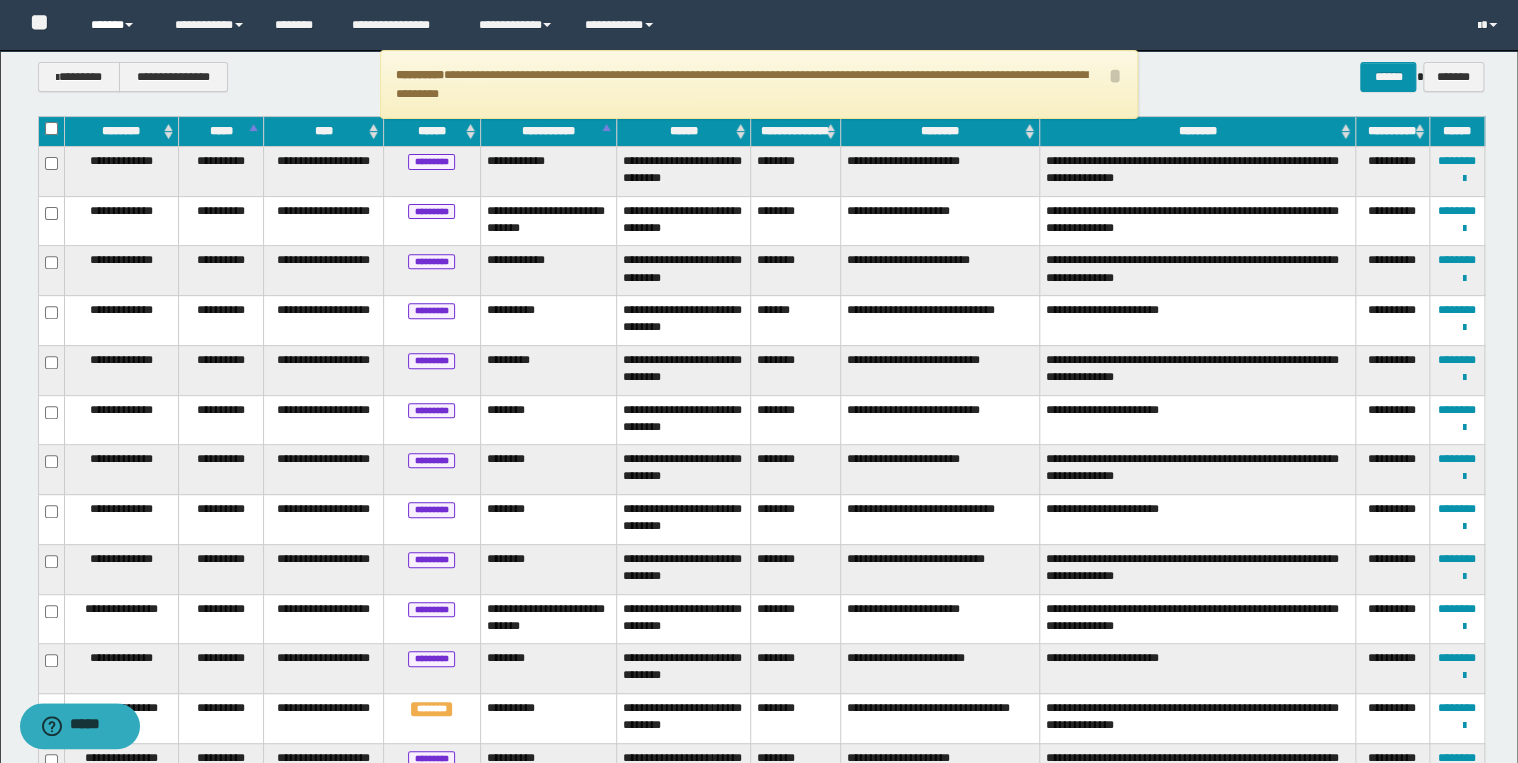 click on "******" at bounding box center [117, 25] 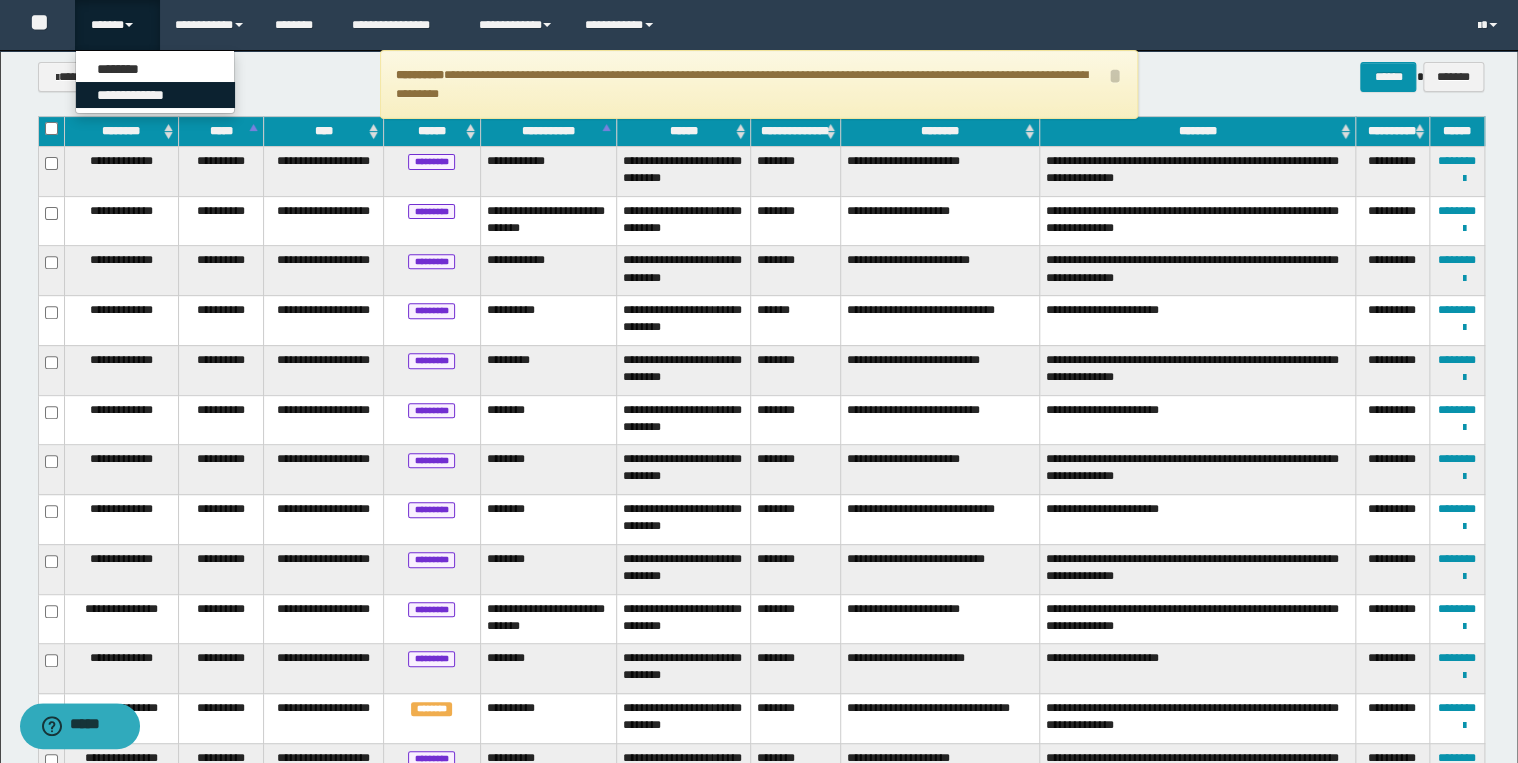 click on "**********" at bounding box center [155, 95] 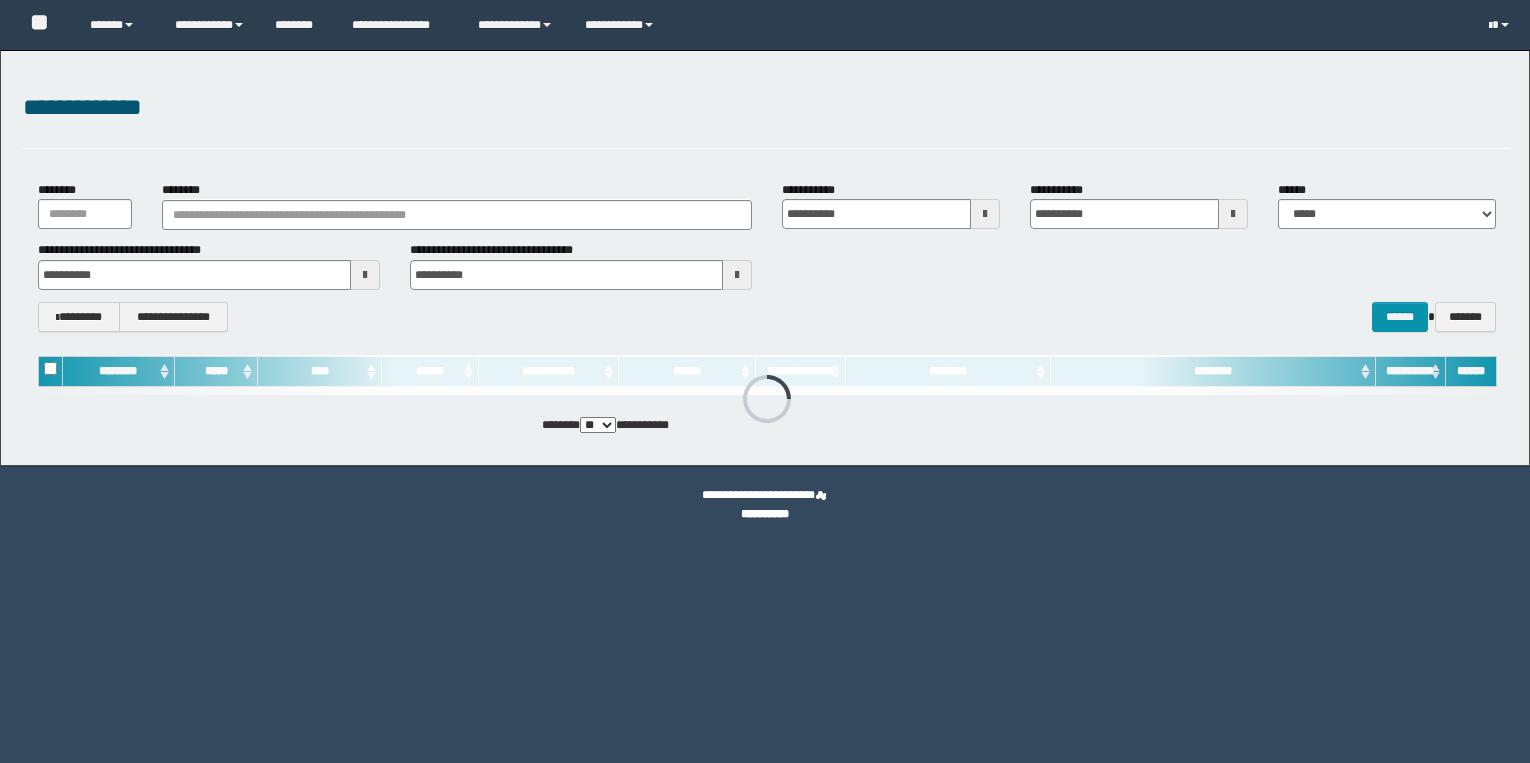 scroll, scrollTop: 0, scrollLeft: 0, axis: both 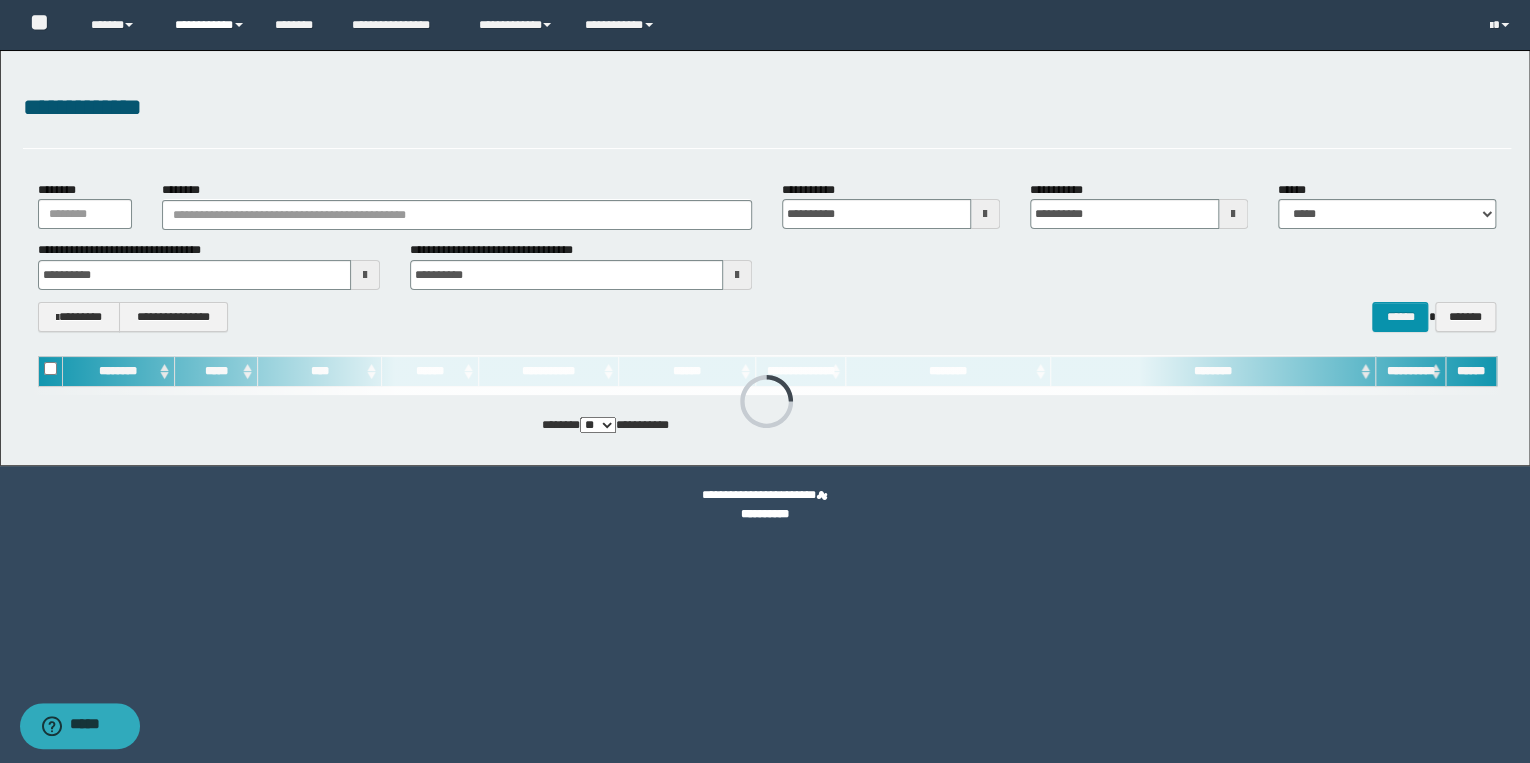 click on "**********" at bounding box center (210, 25) 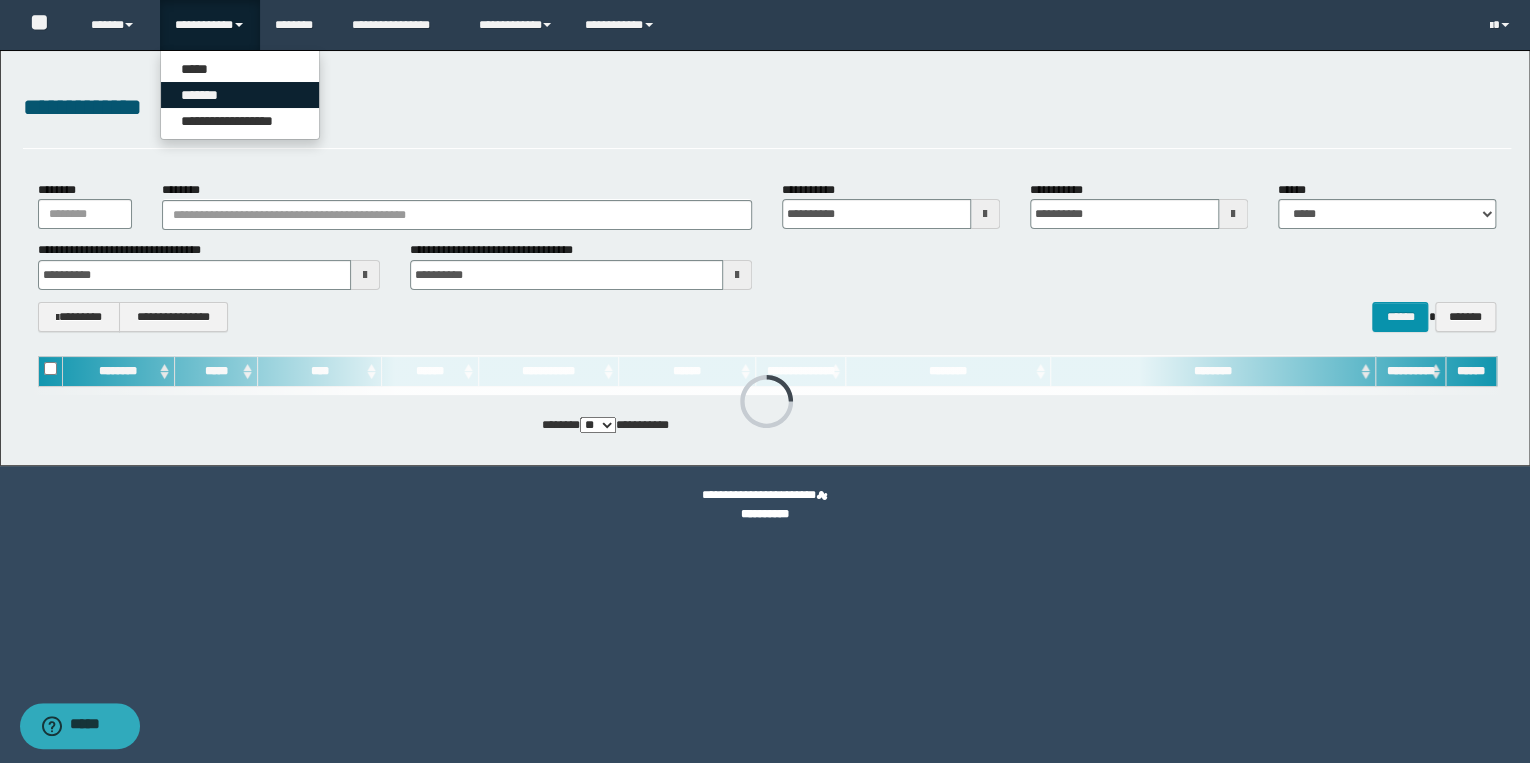 click on "*******" at bounding box center (240, 95) 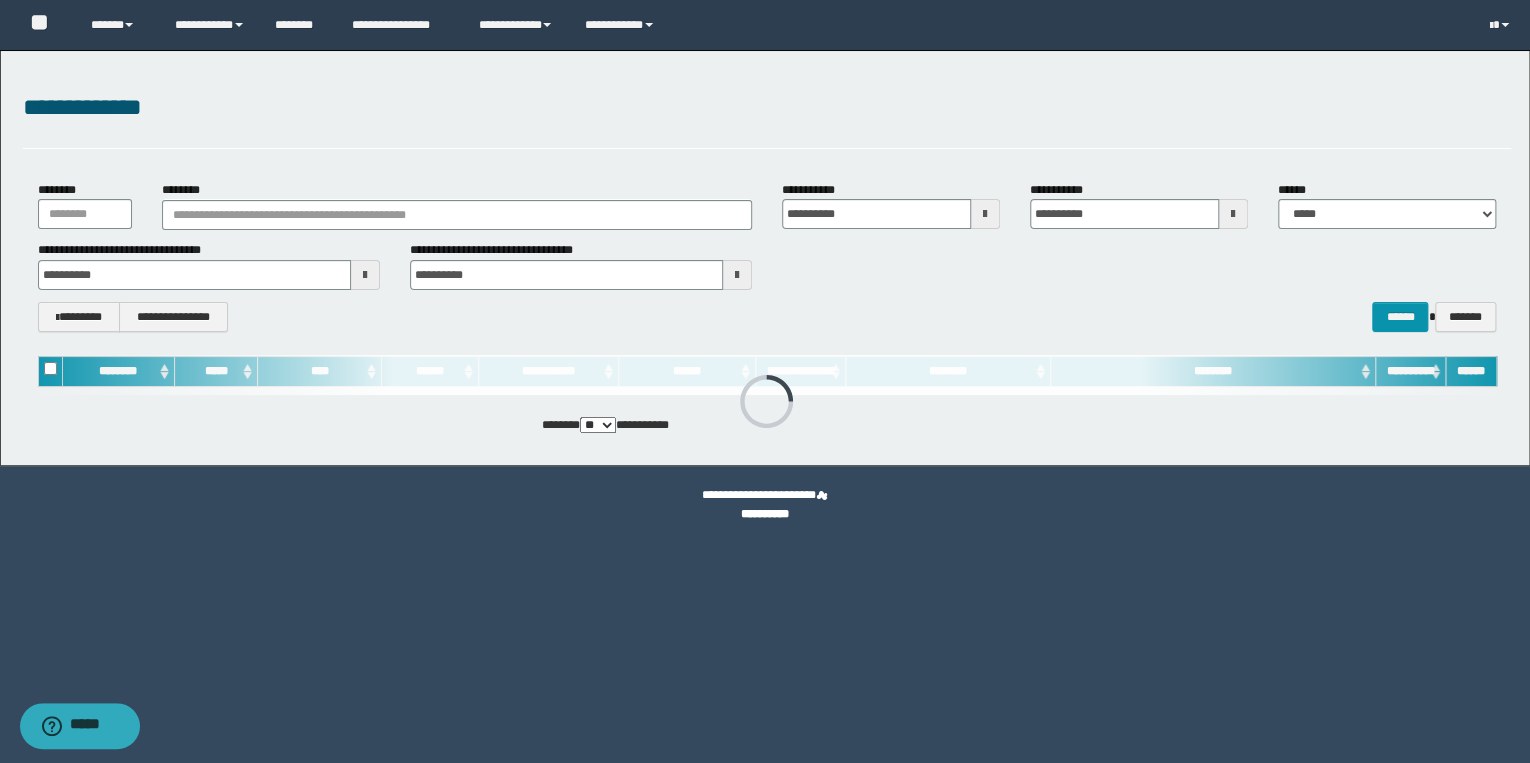click on "**********" at bounding box center (765, 258) 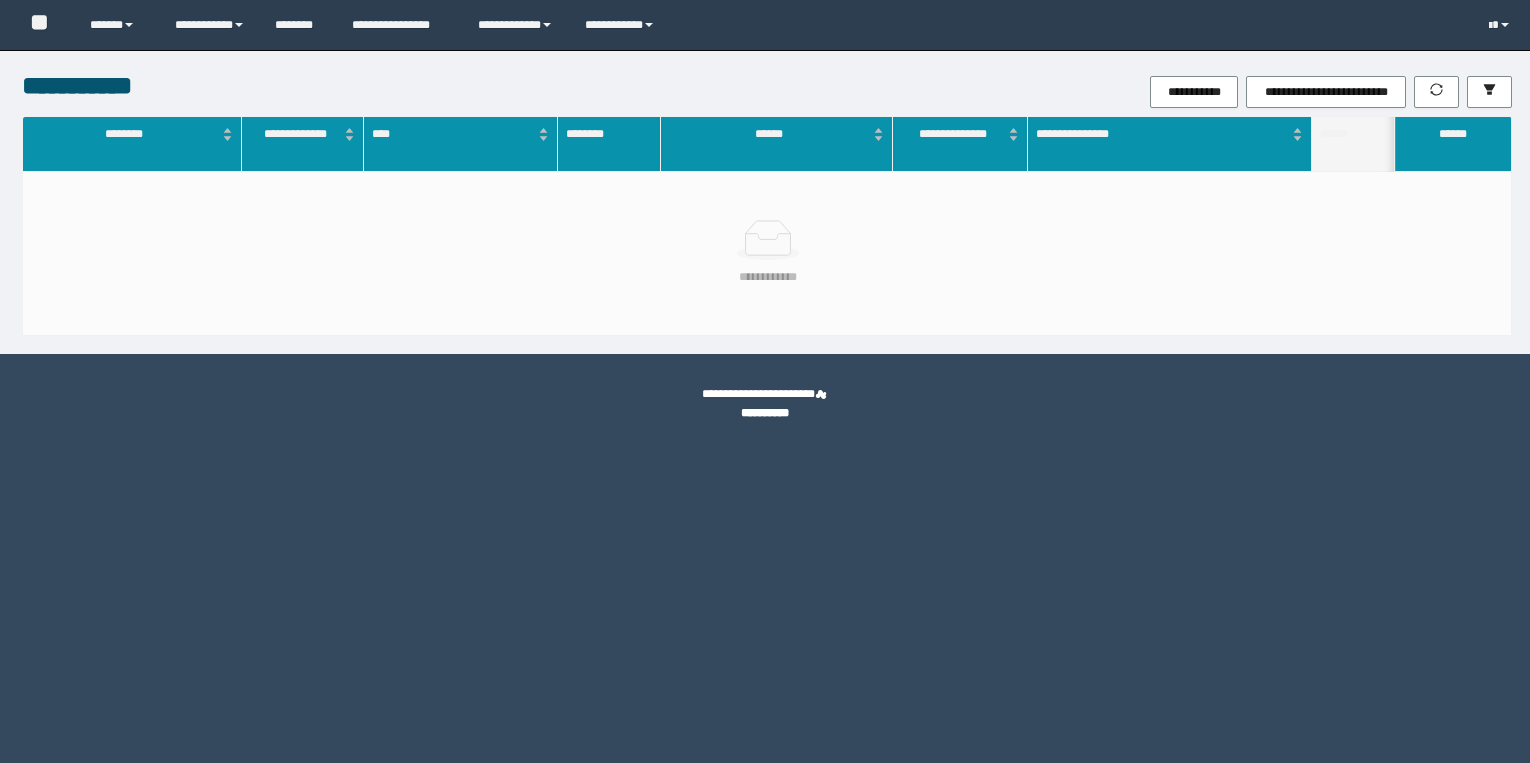 scroll, scrollTop: 0, scrollLeft: 0, axis: both 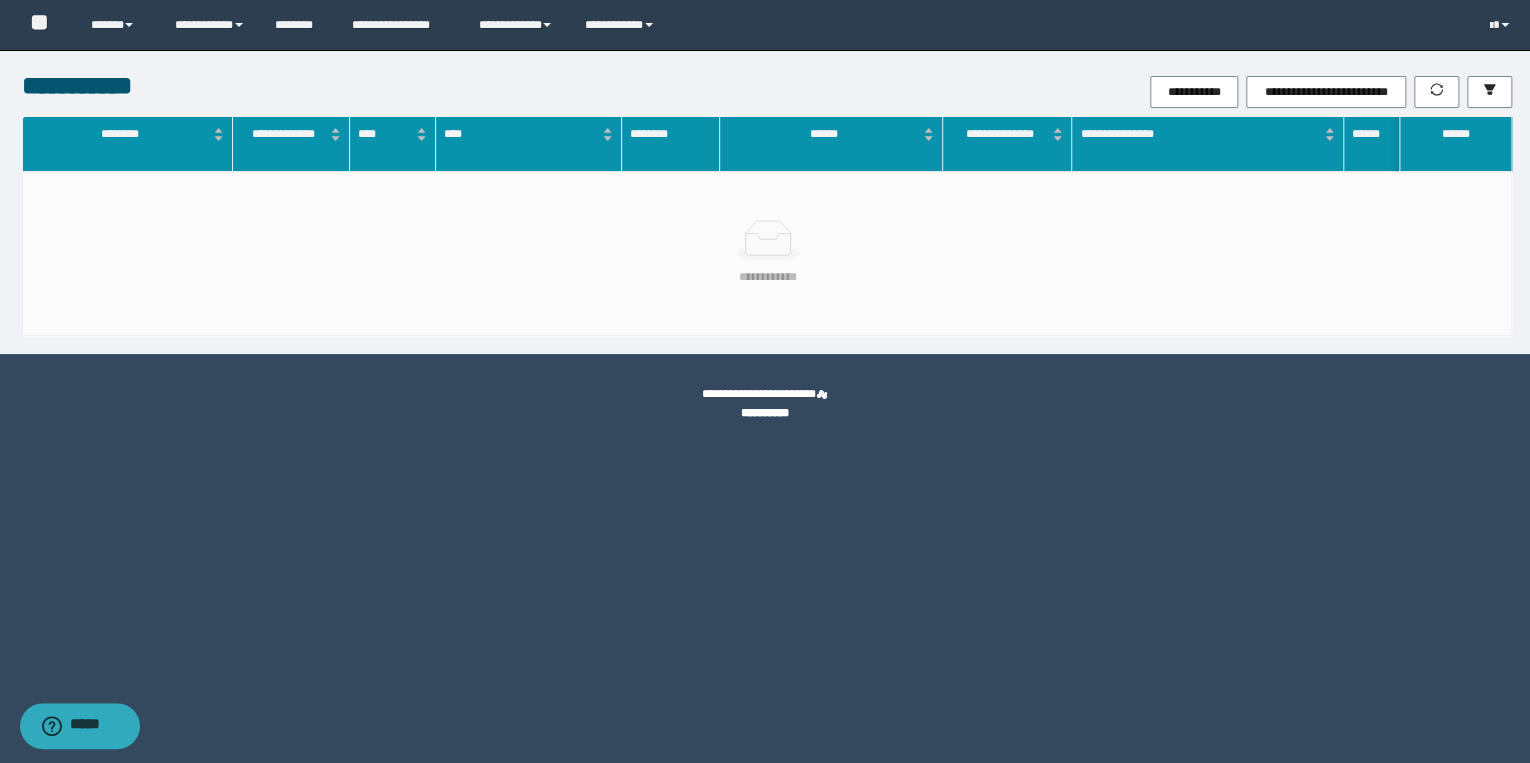 click on "**********" at bounding box center (765, 202) 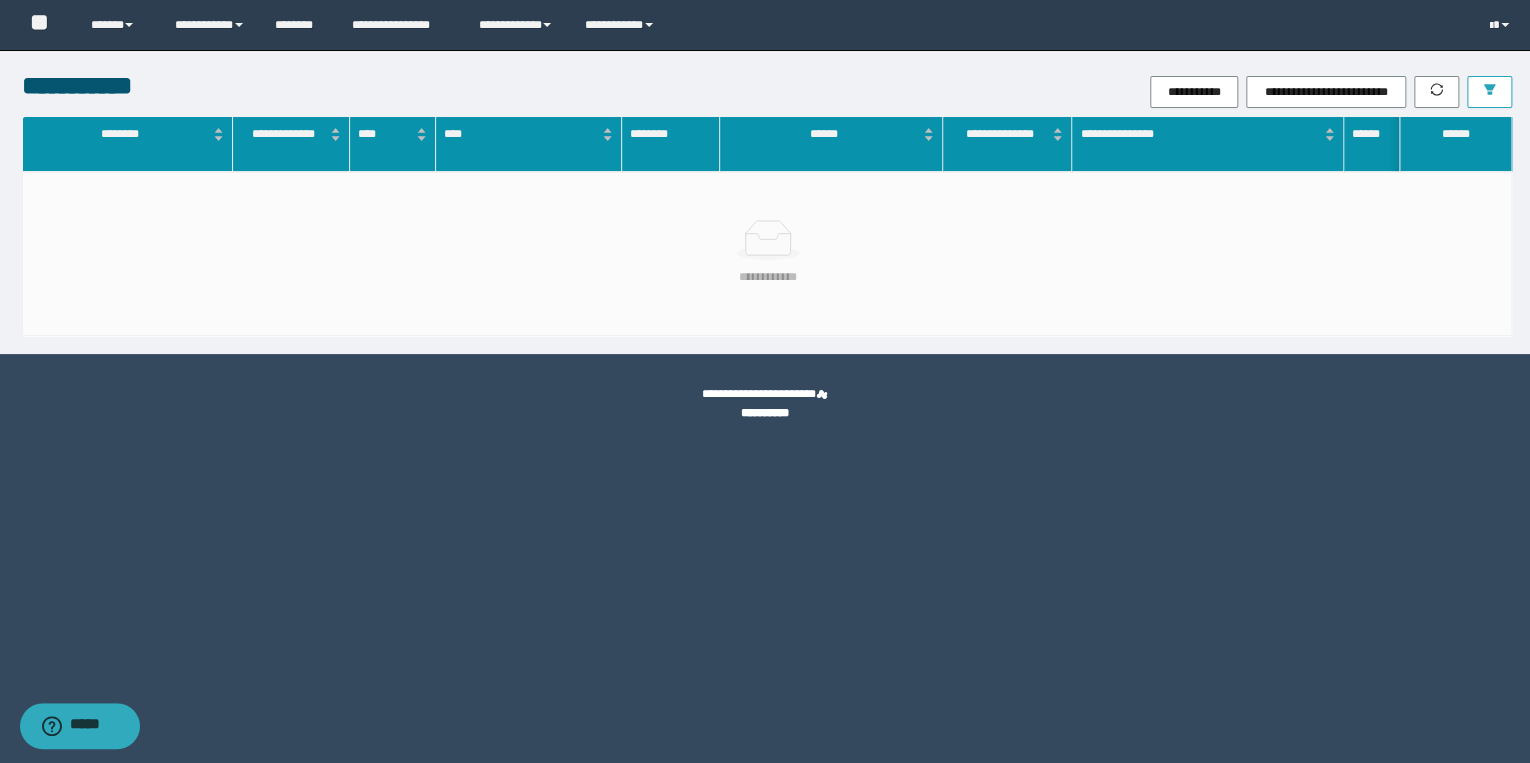 click at bounding box center (1489, 92) 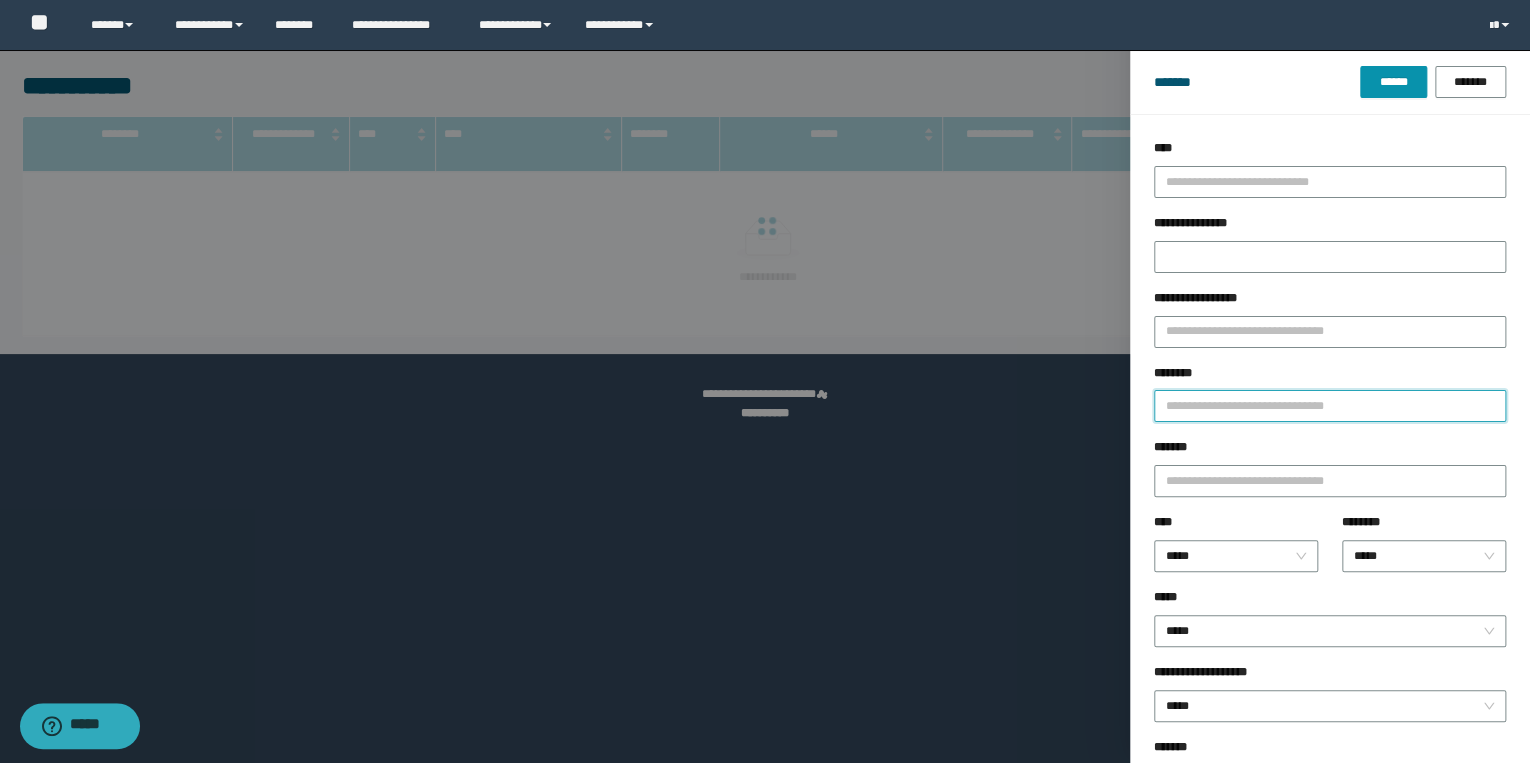 click on "********" at bounding box center (1330, 406) 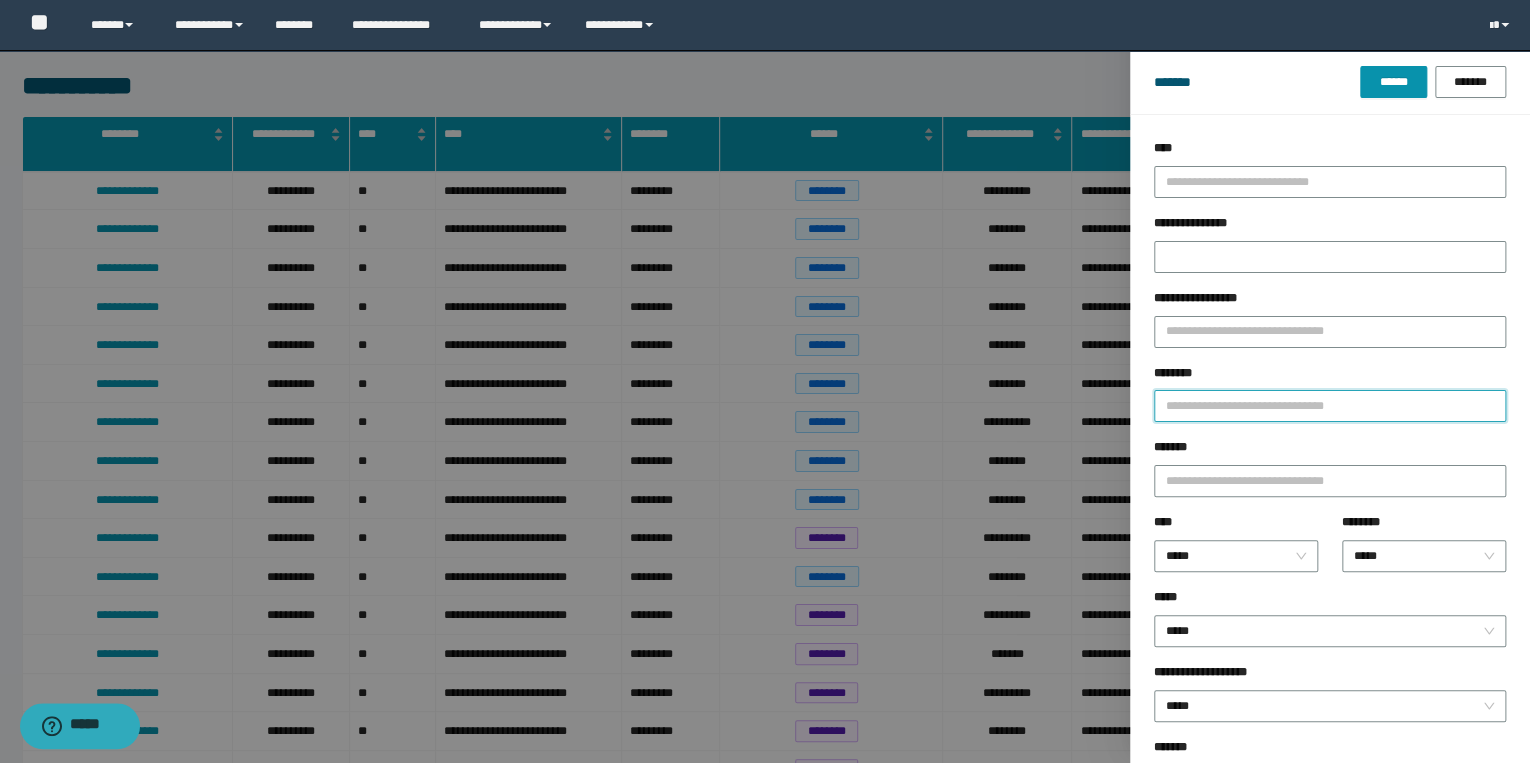 paste on "********" 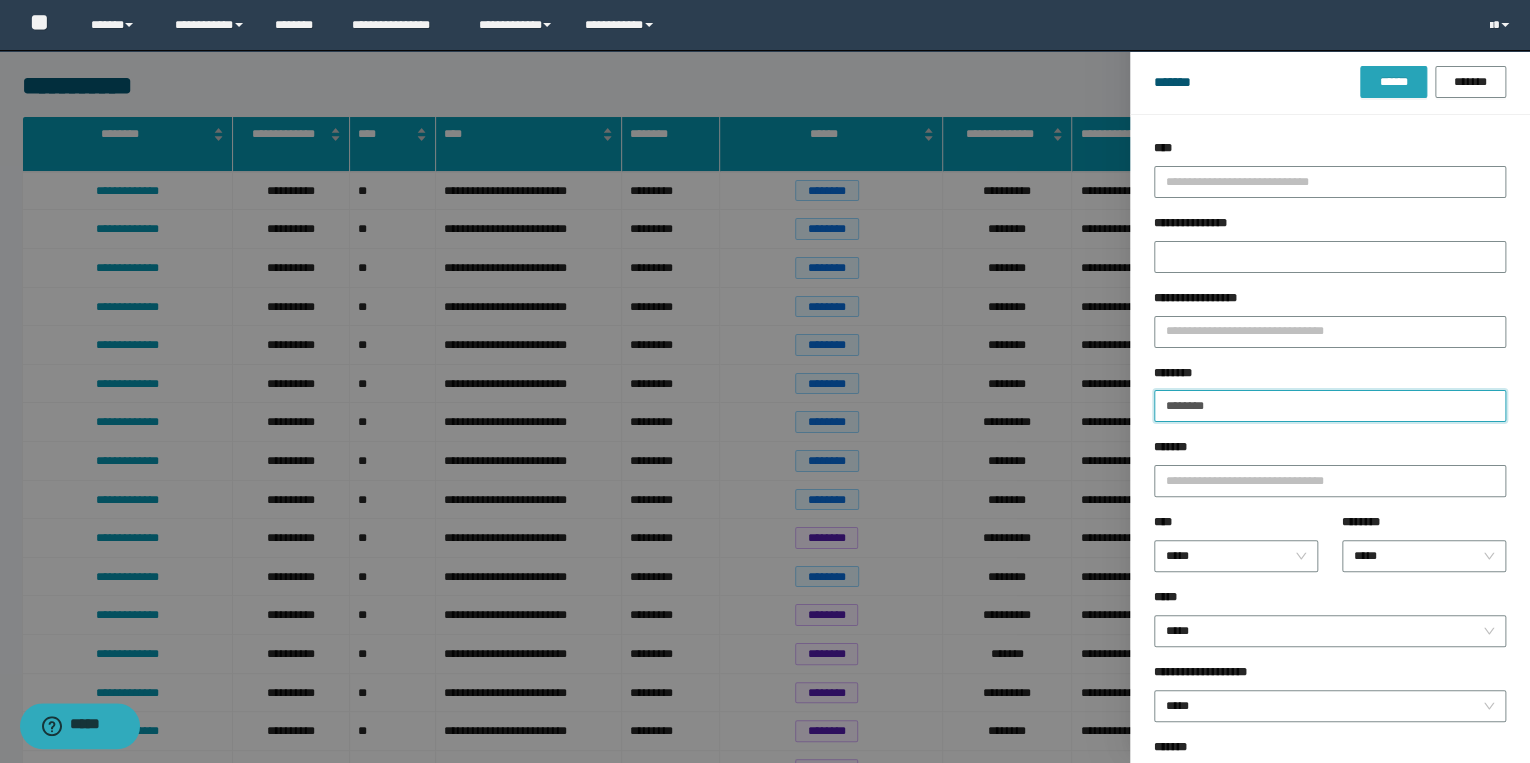 type on "********" 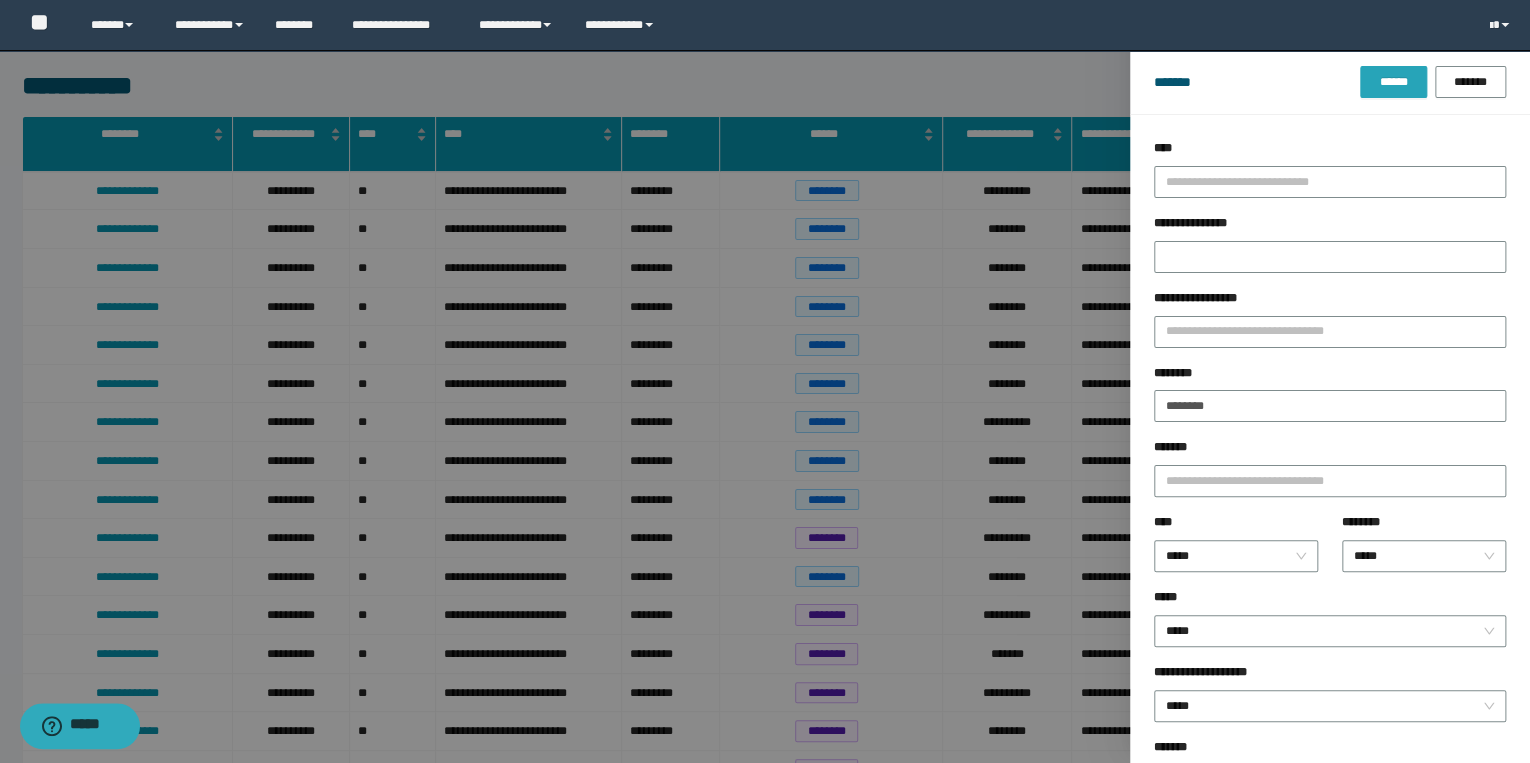 click on "******" at bounding box center [1393, 82] 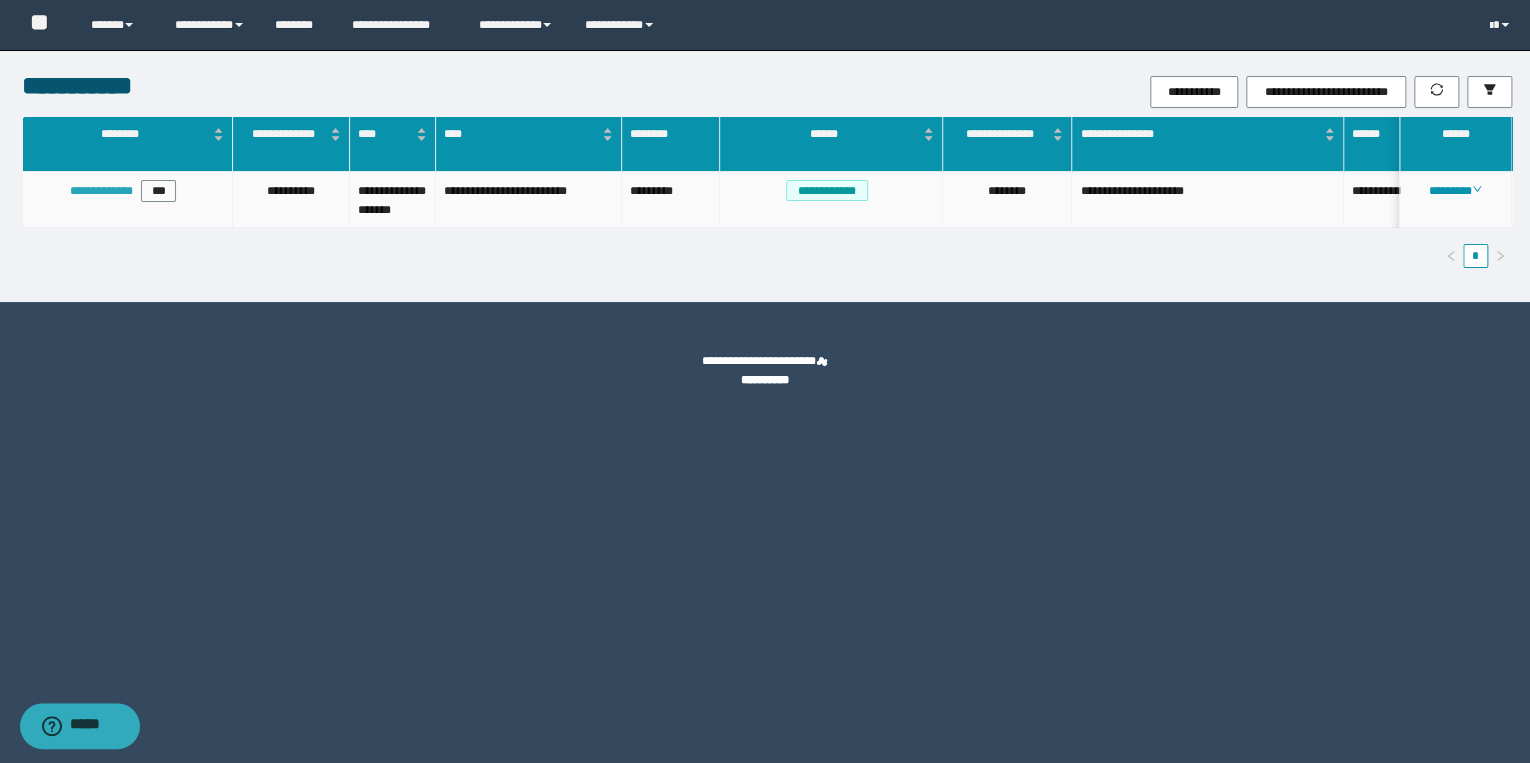 click on "**********" at bounding box center (101, 191) 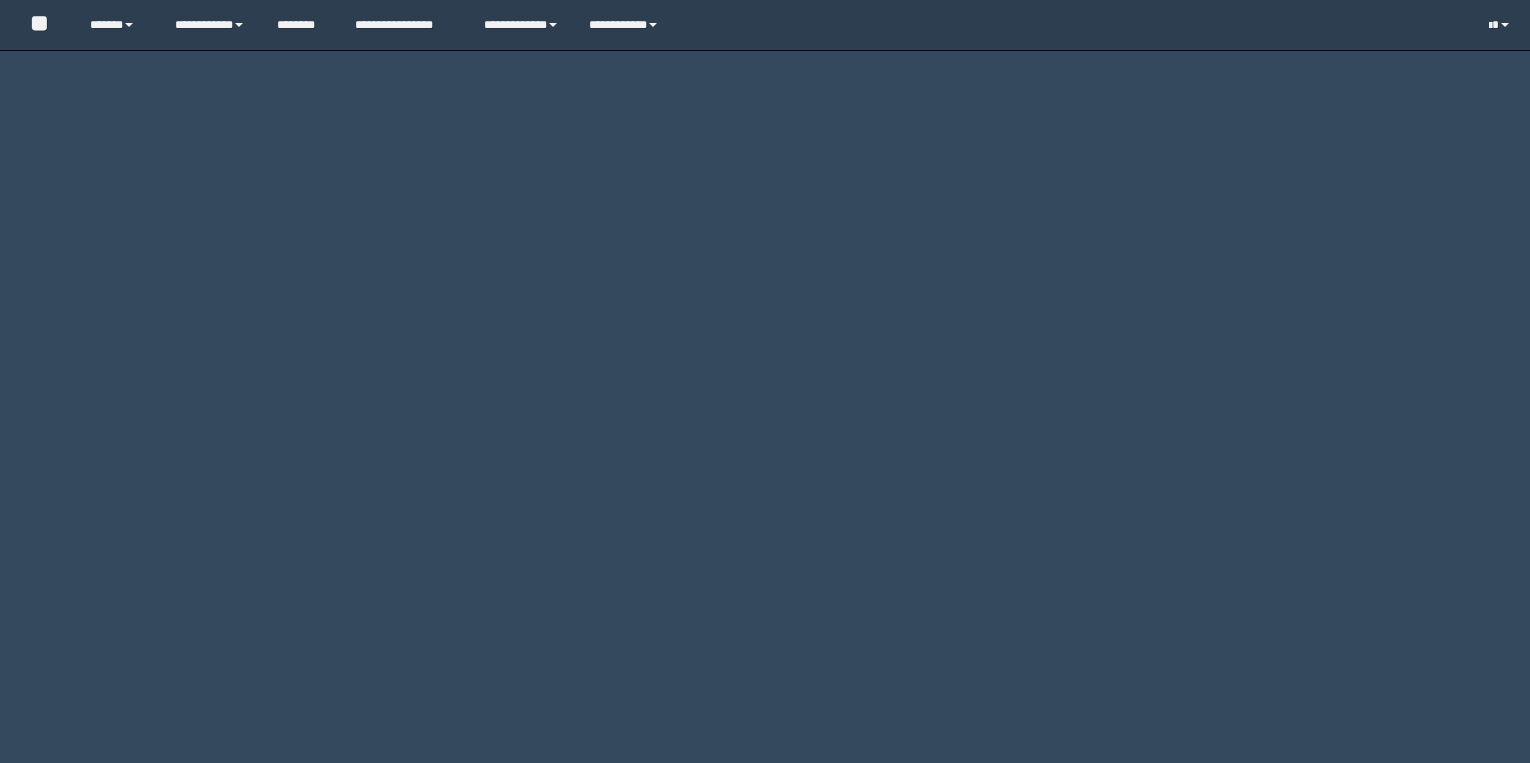 scroll, scrollTop: 0, scrollLeft: 0, axis: both 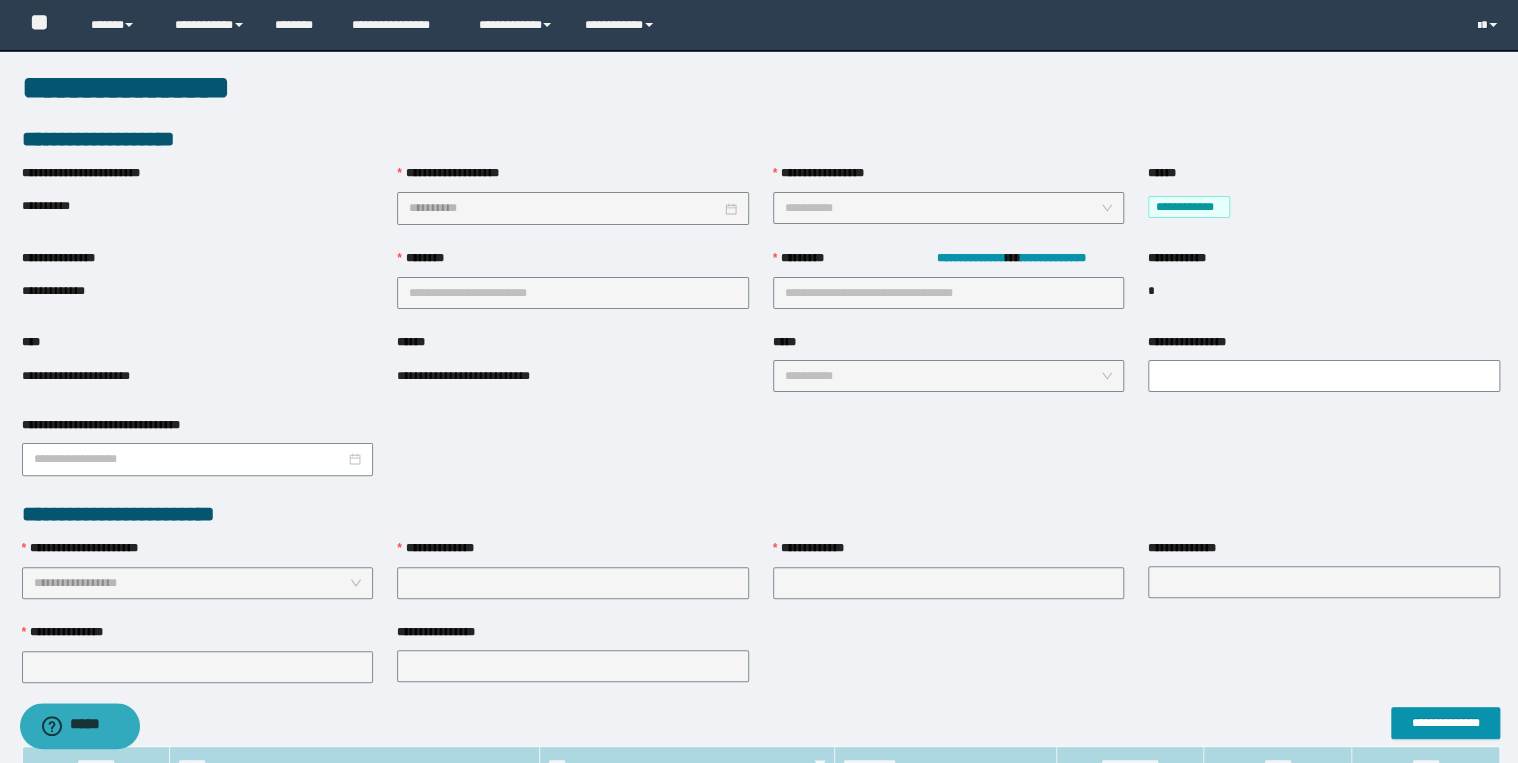 type on "**********" 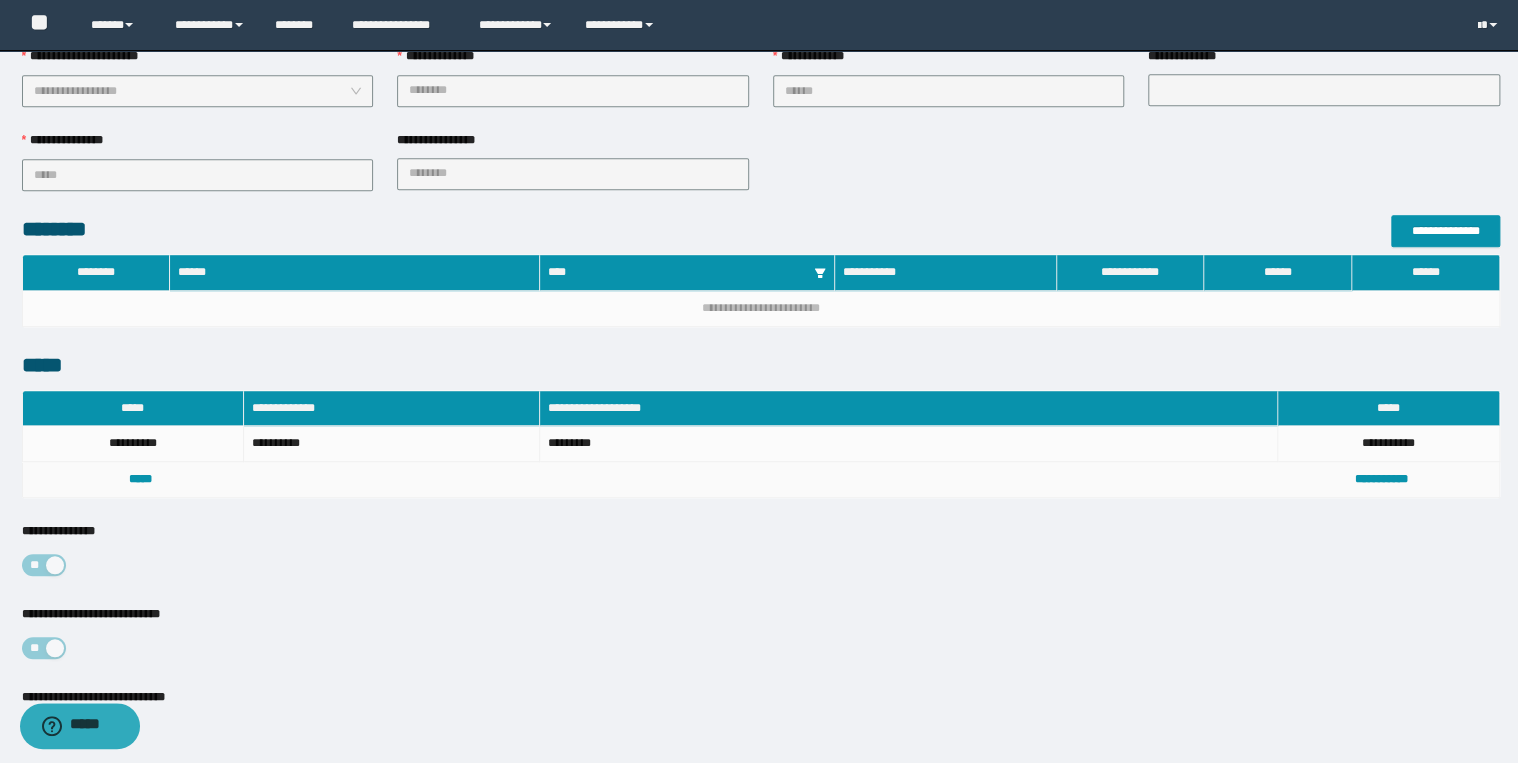 scroll, scrollTop: 220, scrollLeft: 0, axis: vertical 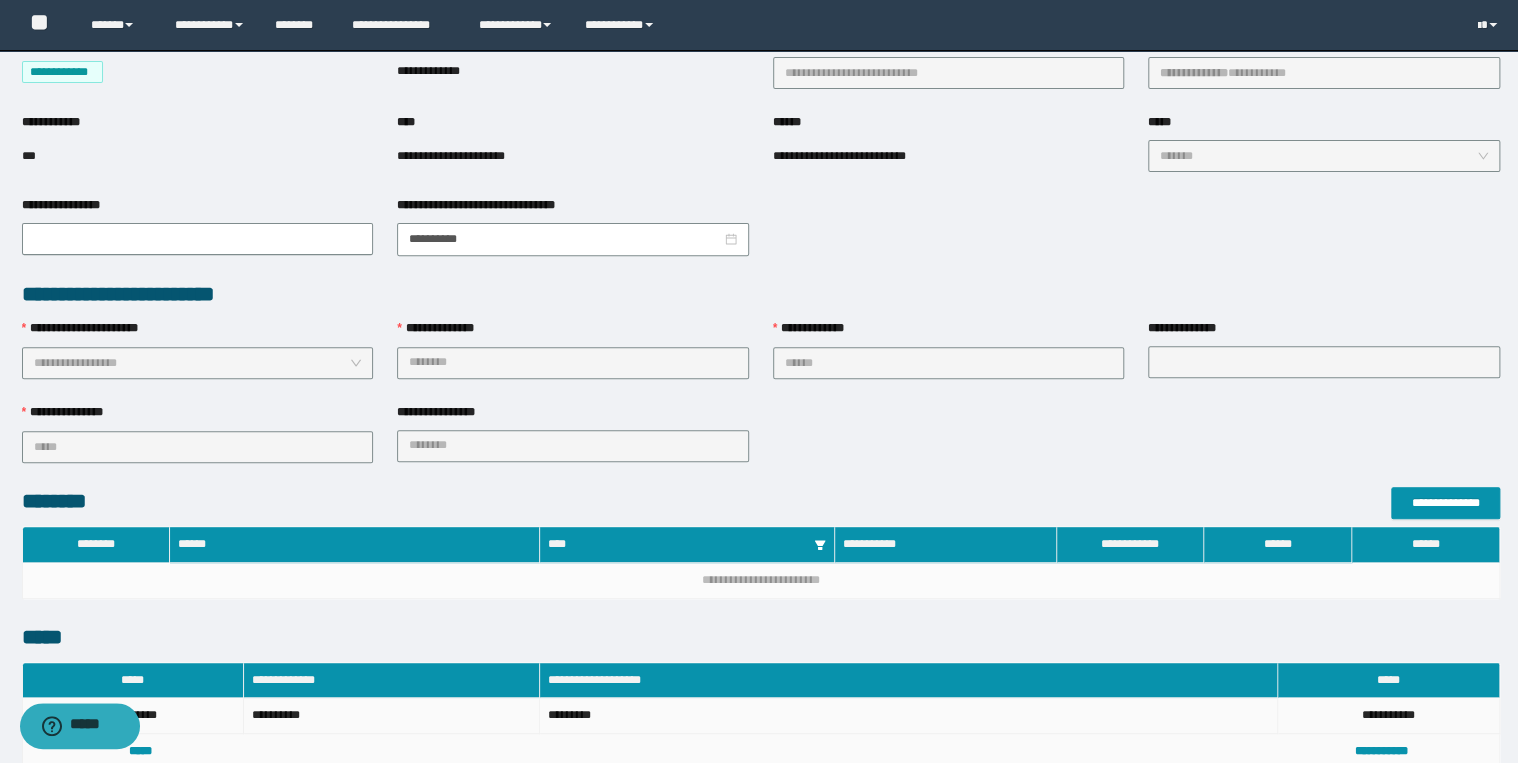 click on "*********" at bounding box center [909, 716] 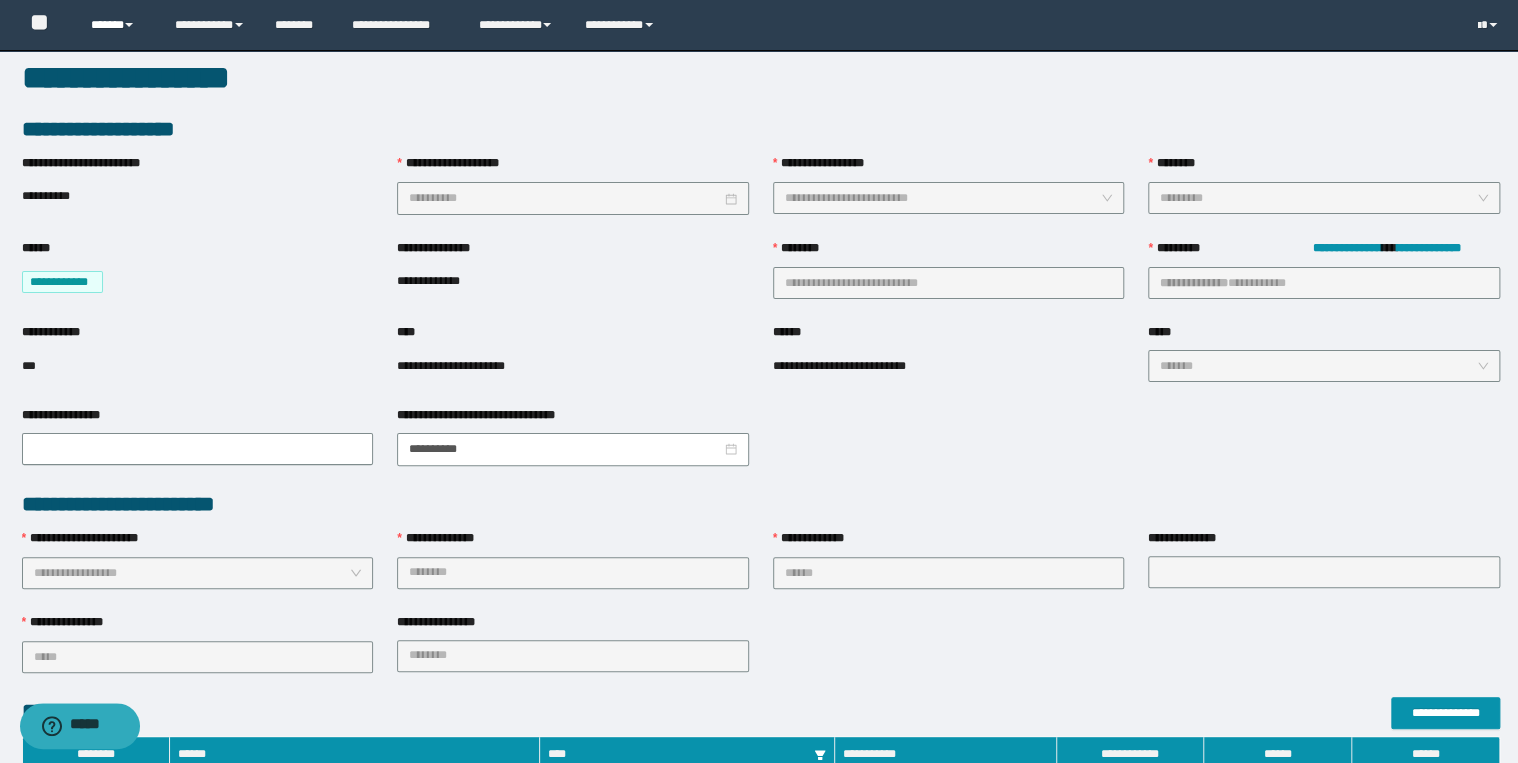 scroll, scrollTop: 0, scrollLeft: 0, axis: both 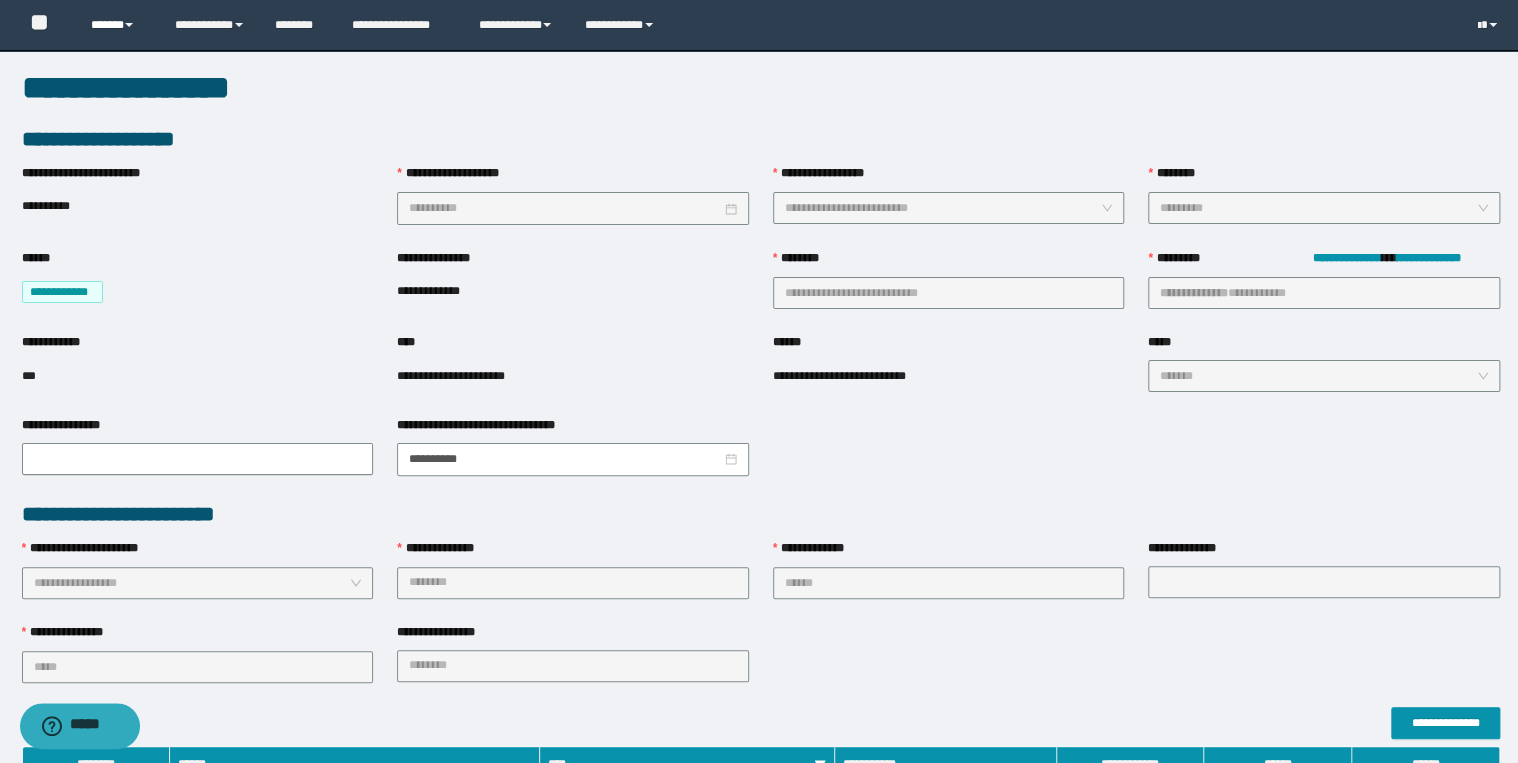 click on "******" at bounding box center [117, 25] 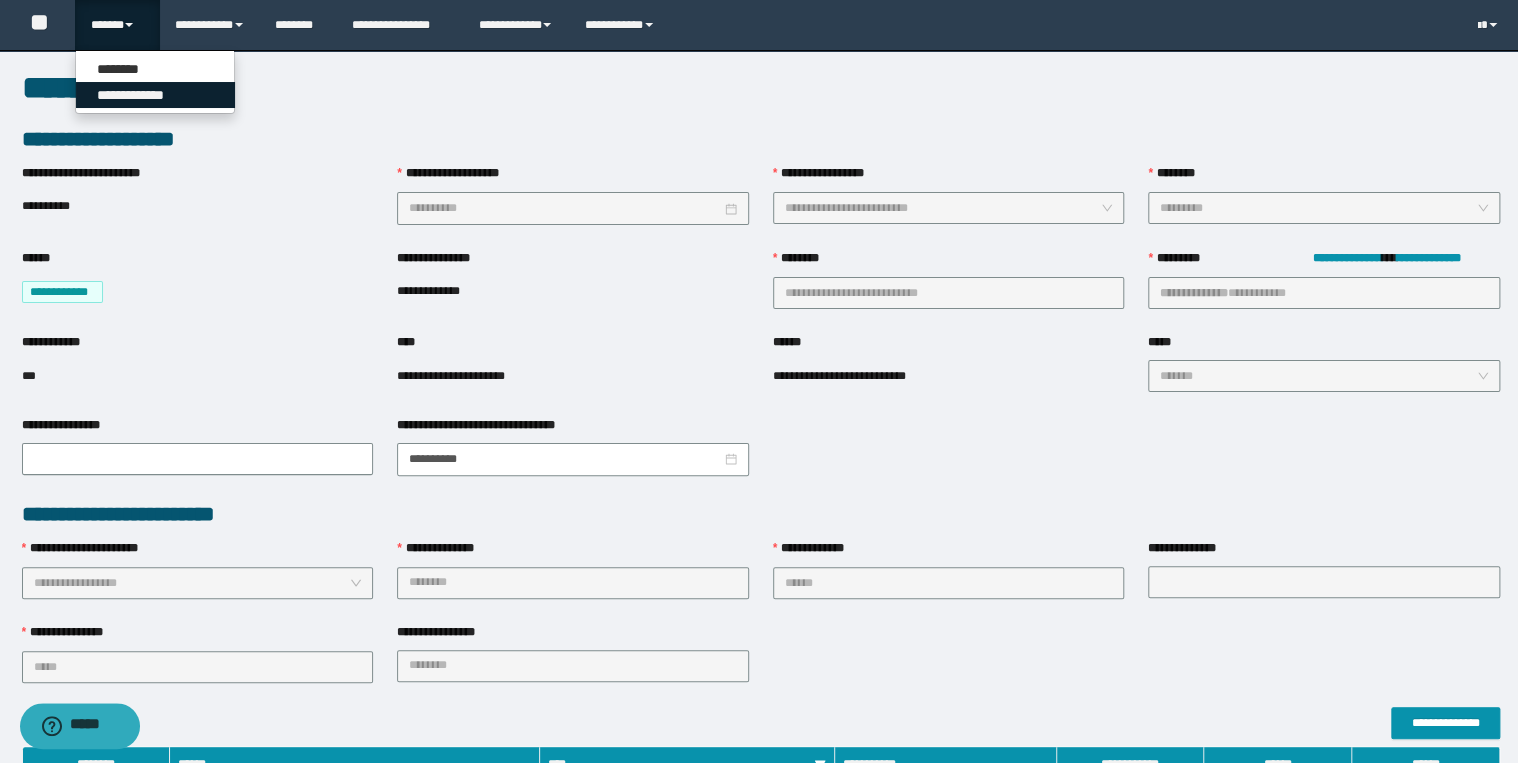 click on "**********" at bounding box center [155, 95] 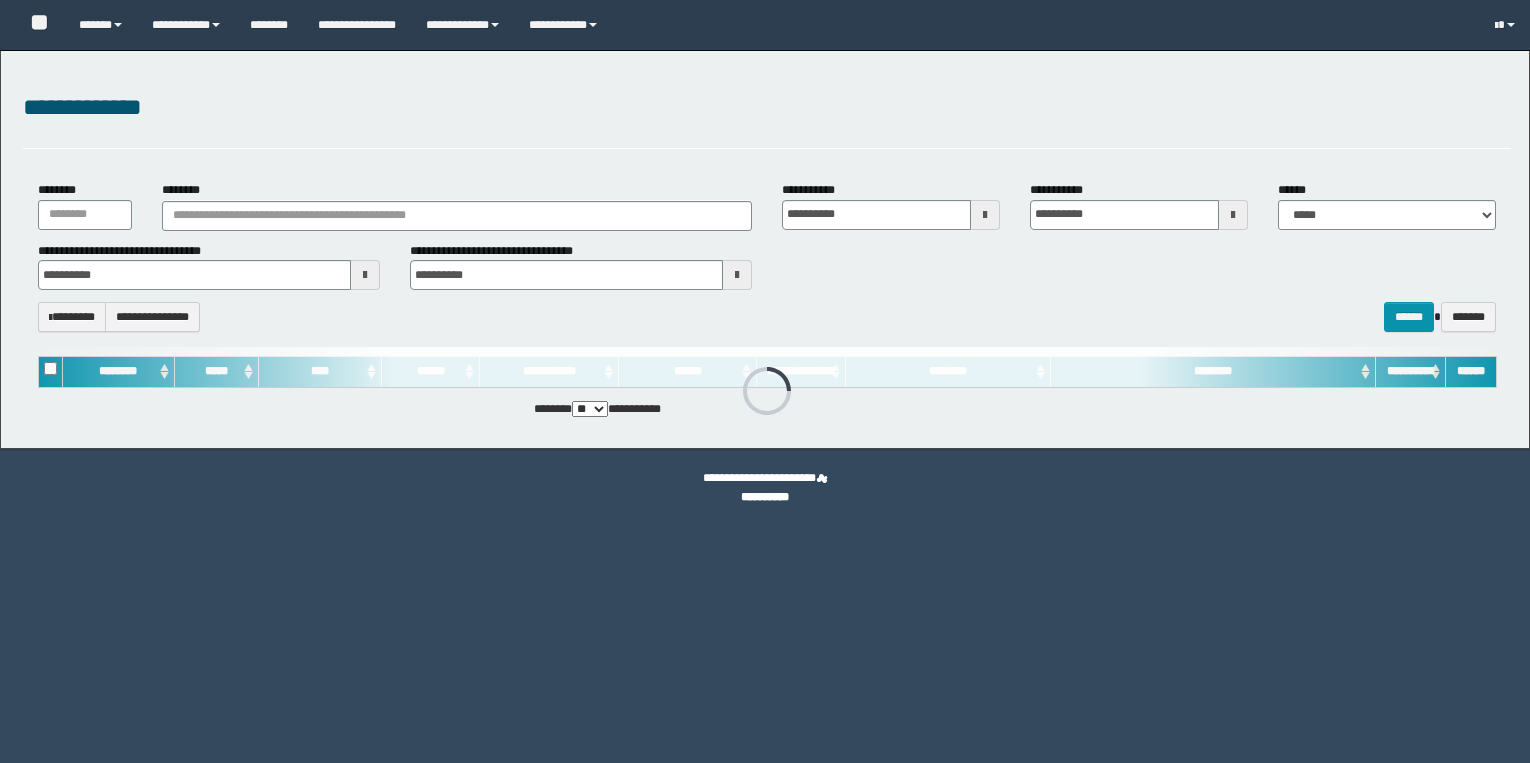 scroll, scrollTop: 0, scrollLeft: 0, axis: both 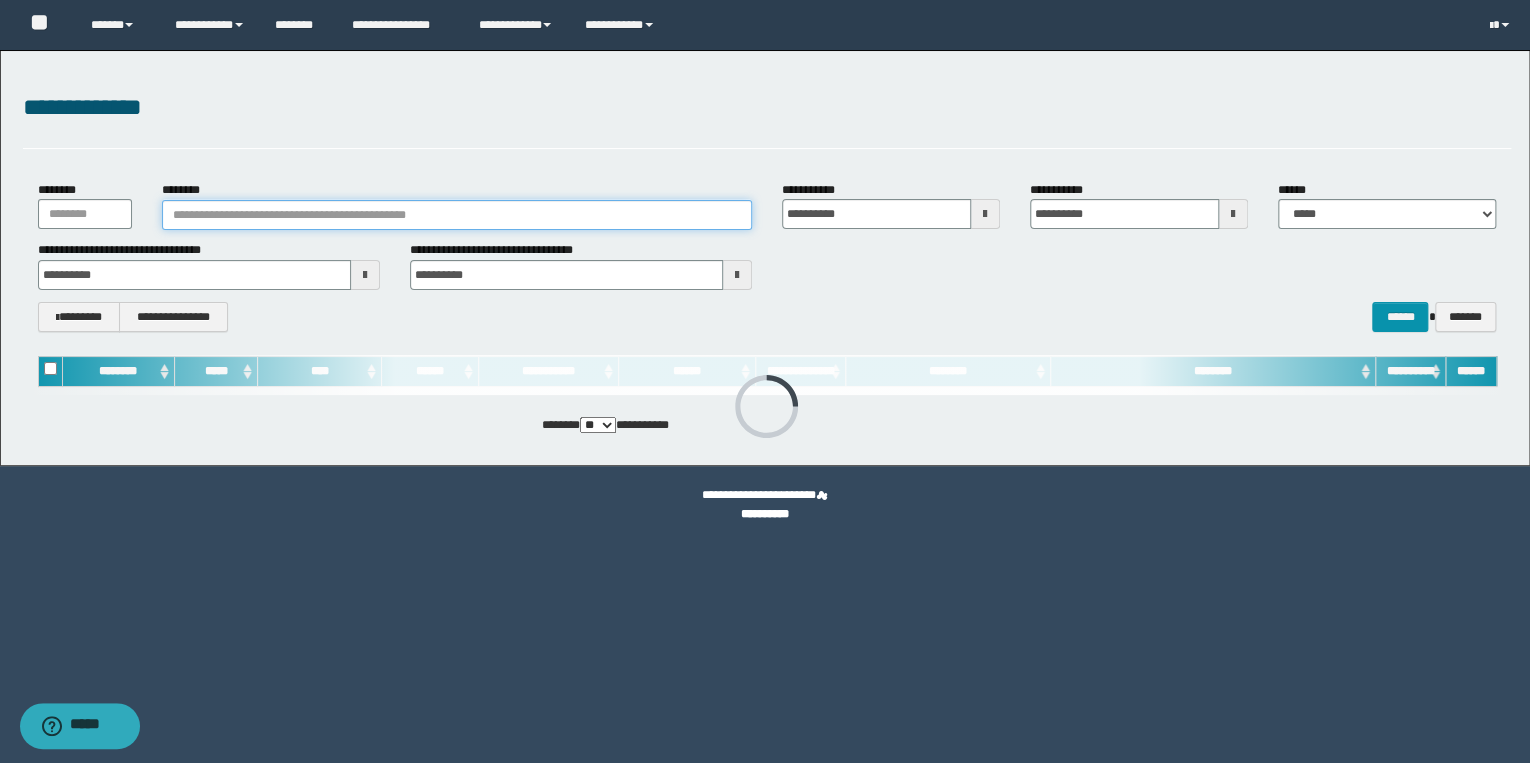 click on "********" at bounding box center [457, 215] 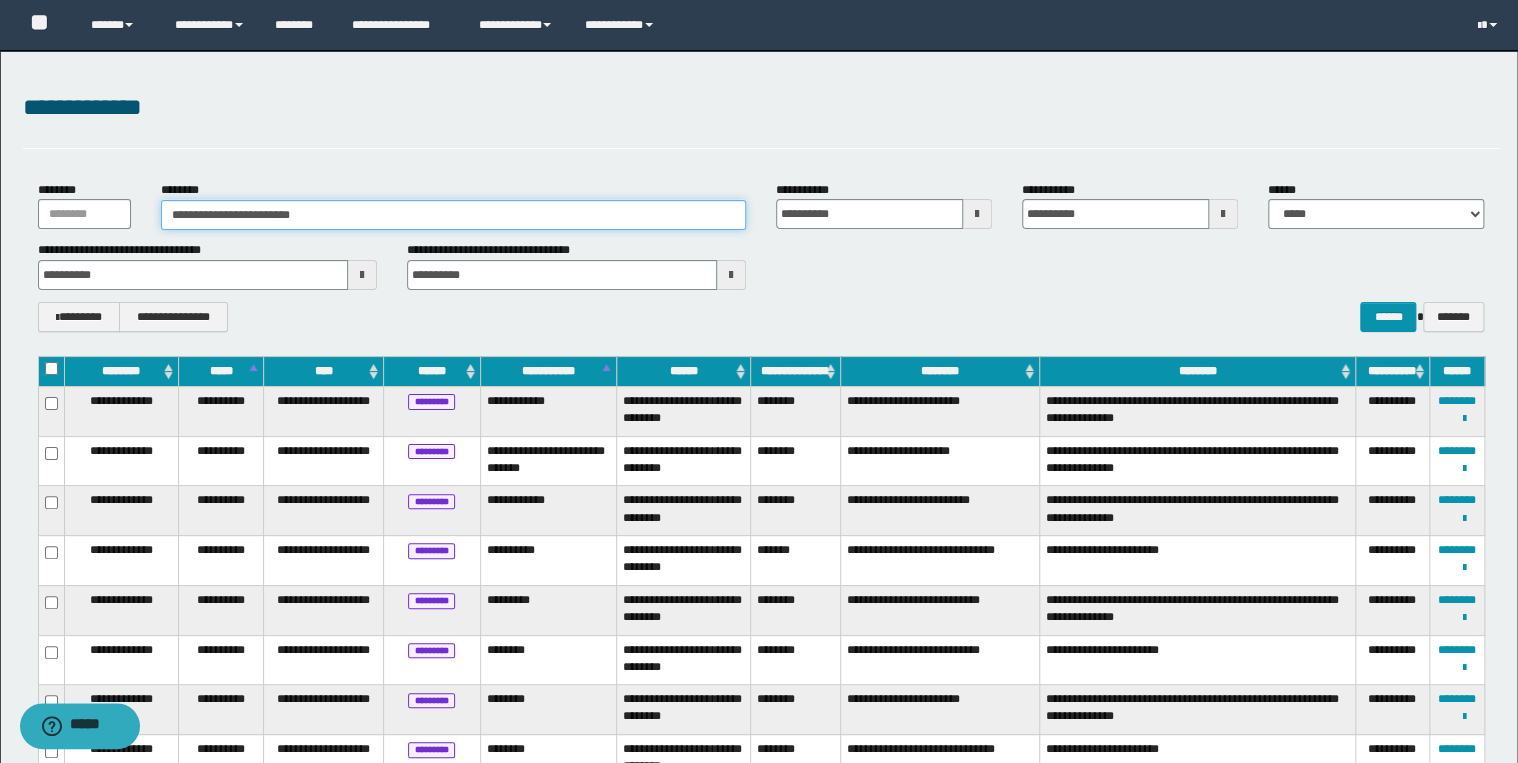 type on "**********" 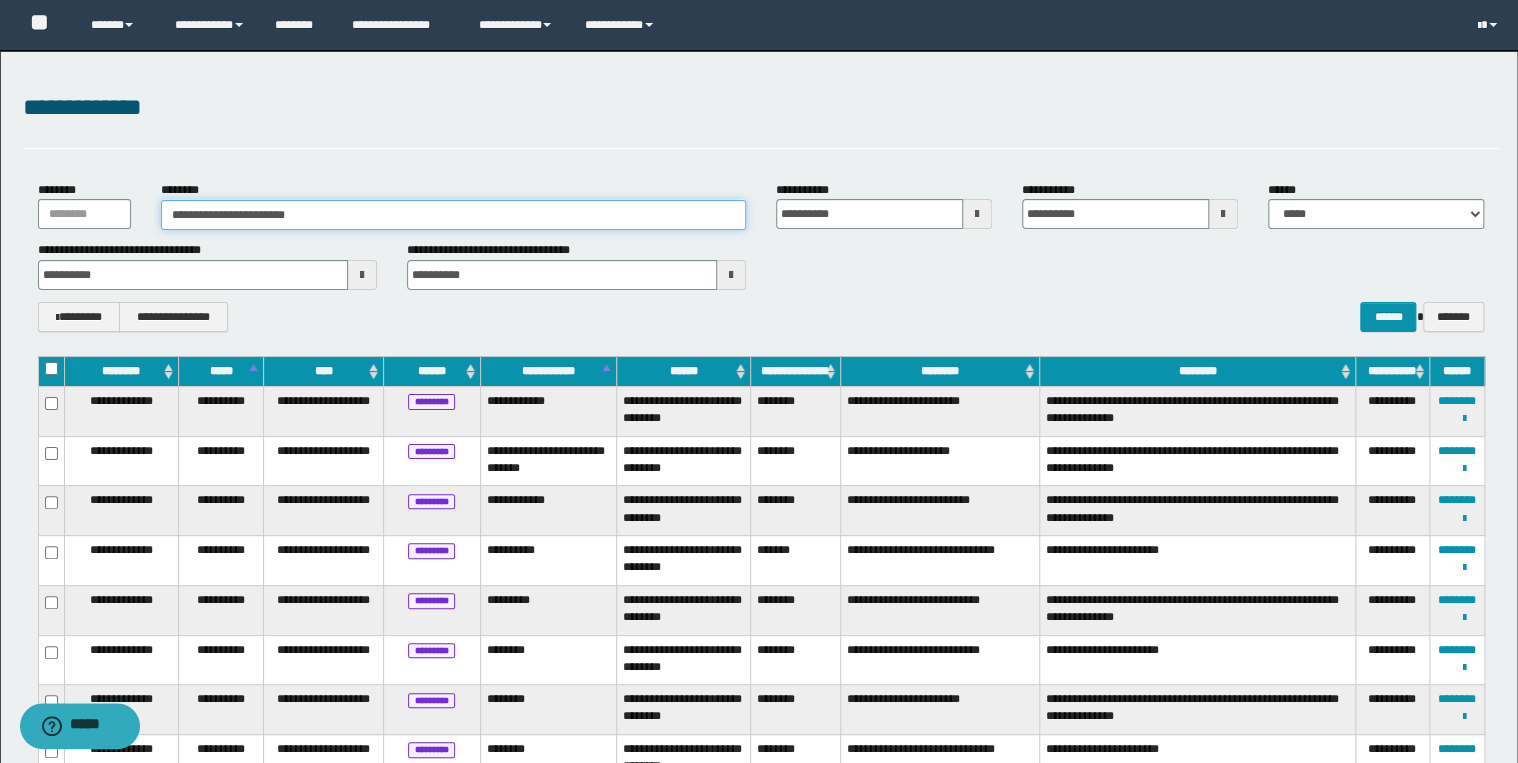 type on "**********" 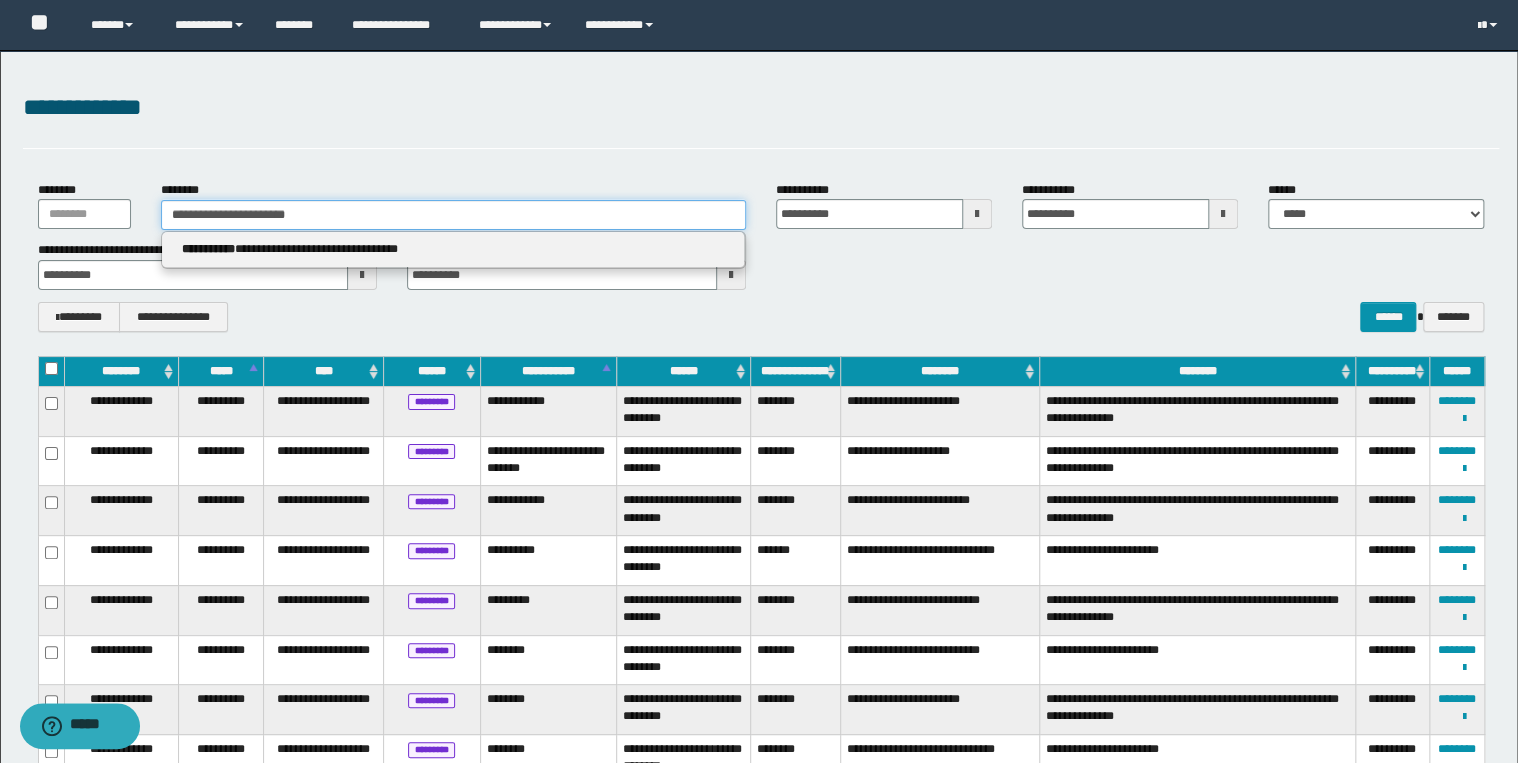 drag, startPoint x: 549, startPoint y: 210, endPoint x: 396, endPoint y: 212, distance: 153.01308 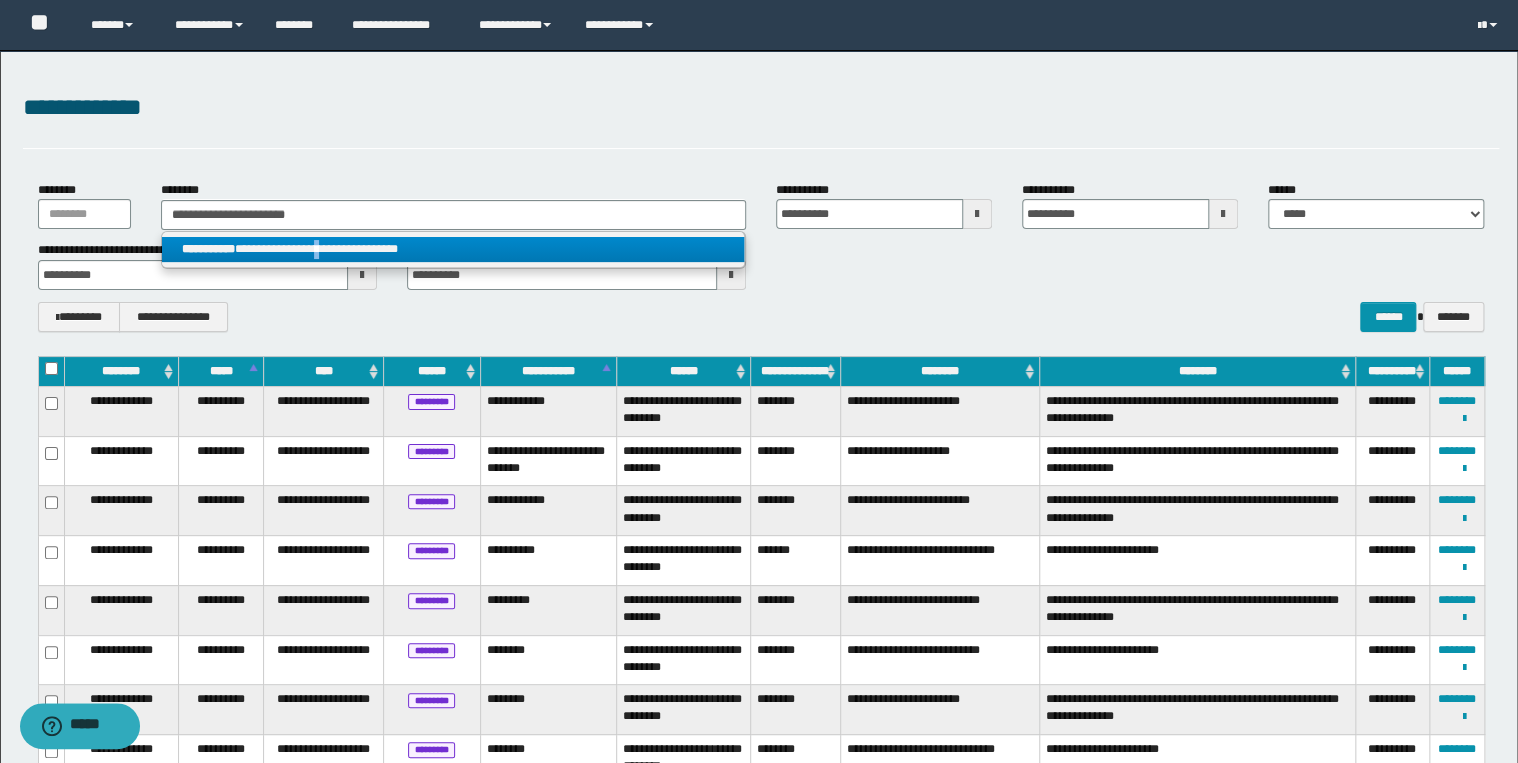 click on "**********" at bounding box center (453, 249) 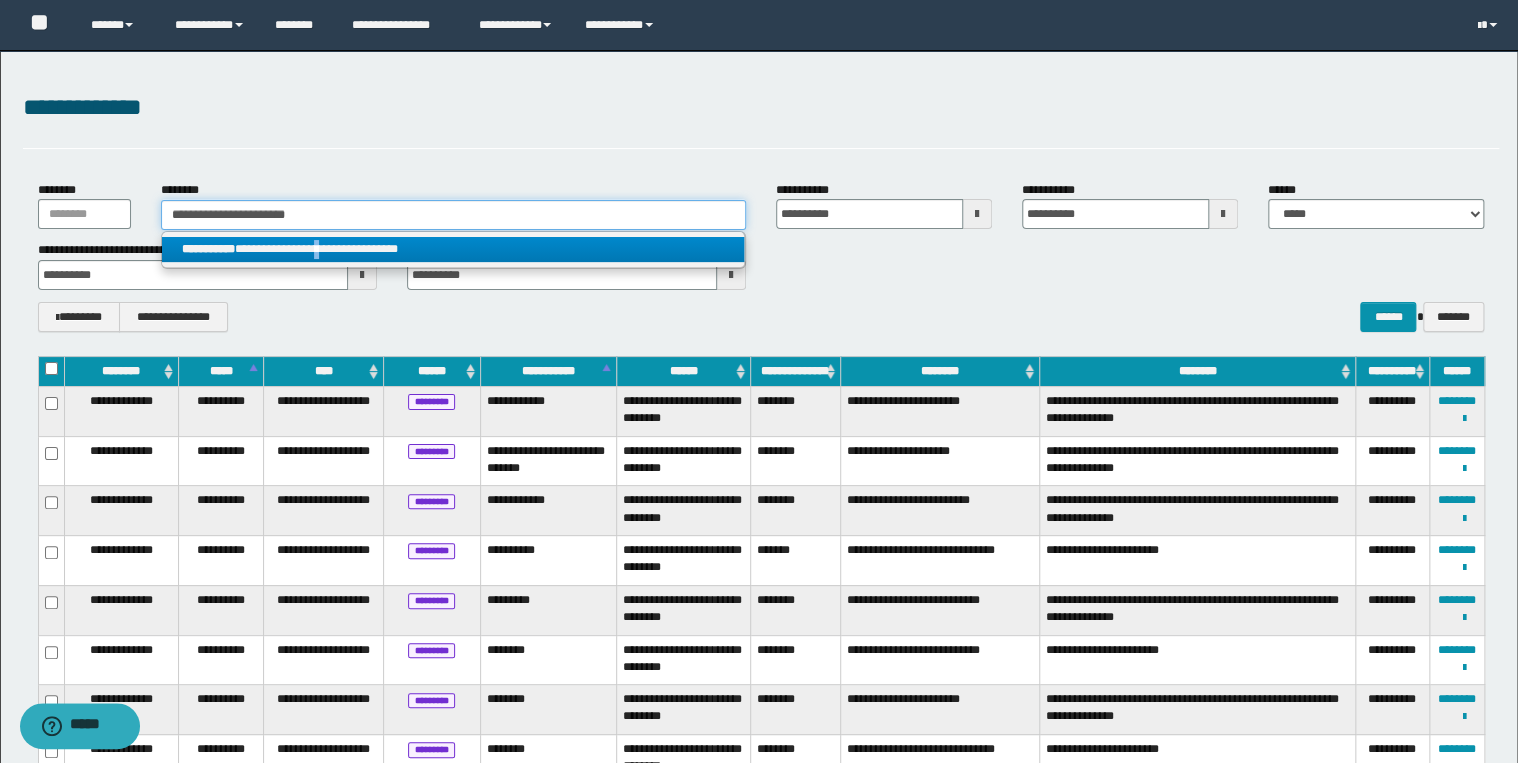 type 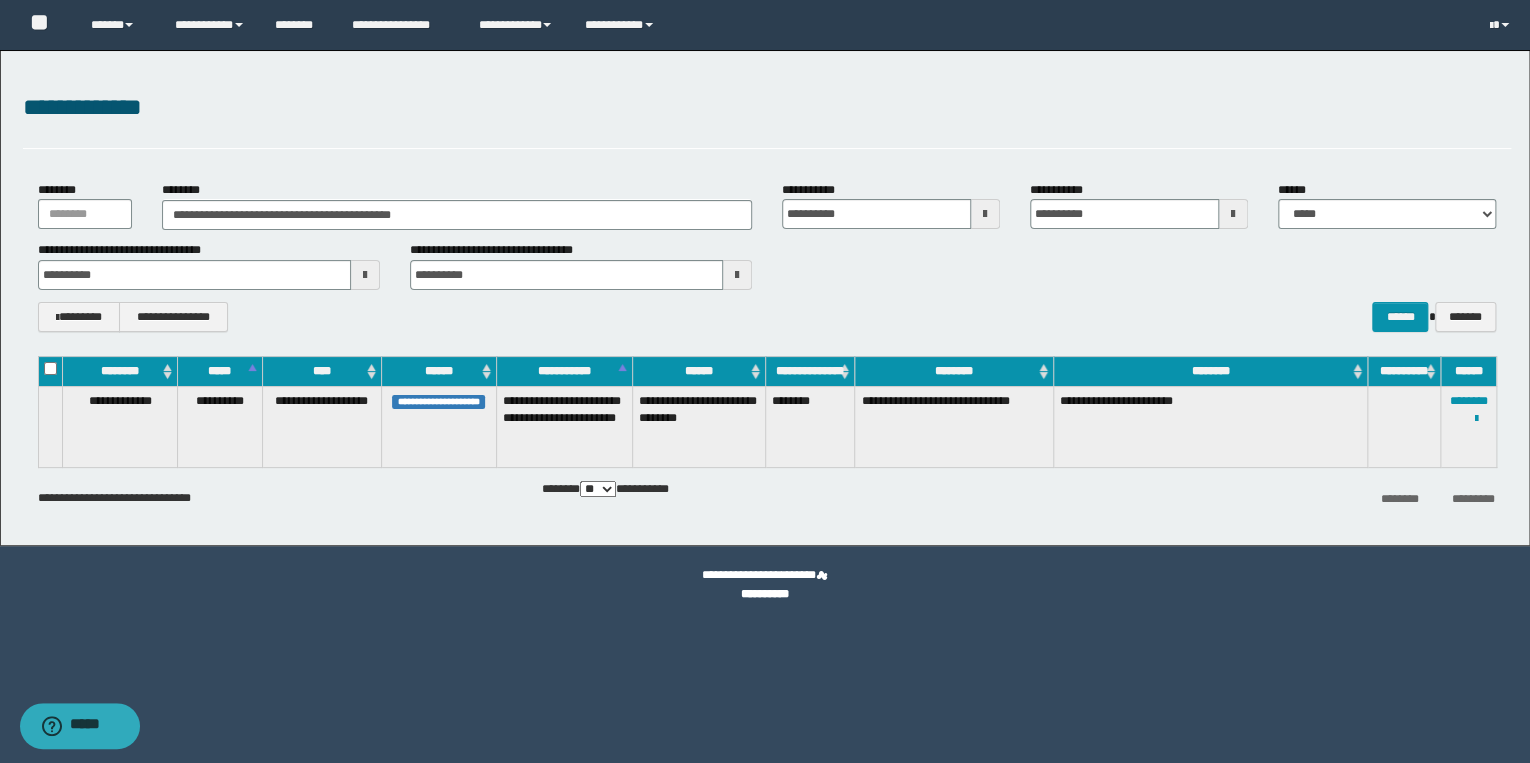 click on "**********" at bounding box center (564, 426) 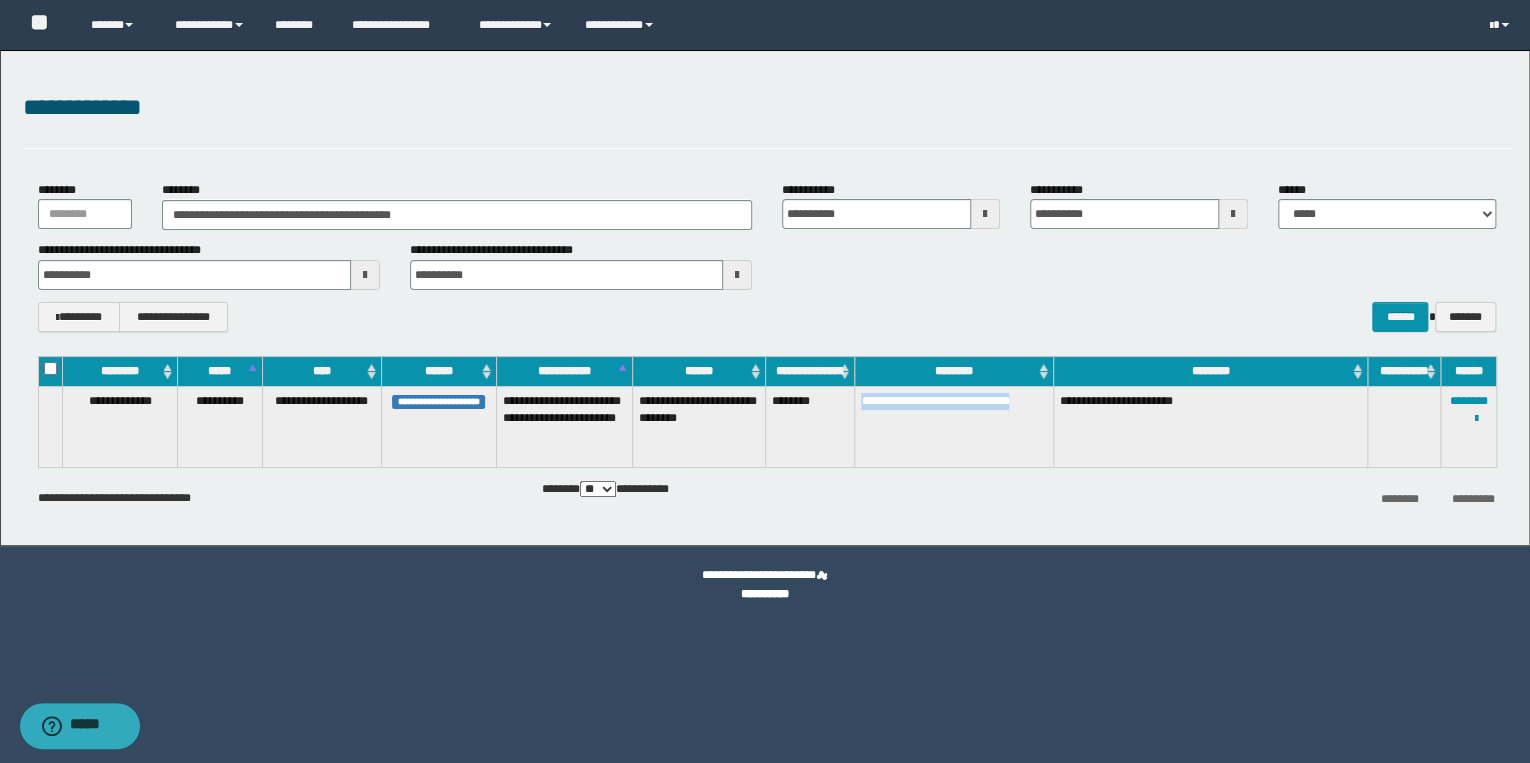 drag, startPoint x: 861, startPoint y: 397, endPoint x: 939, endPoint y: 444, distance: 91.06591 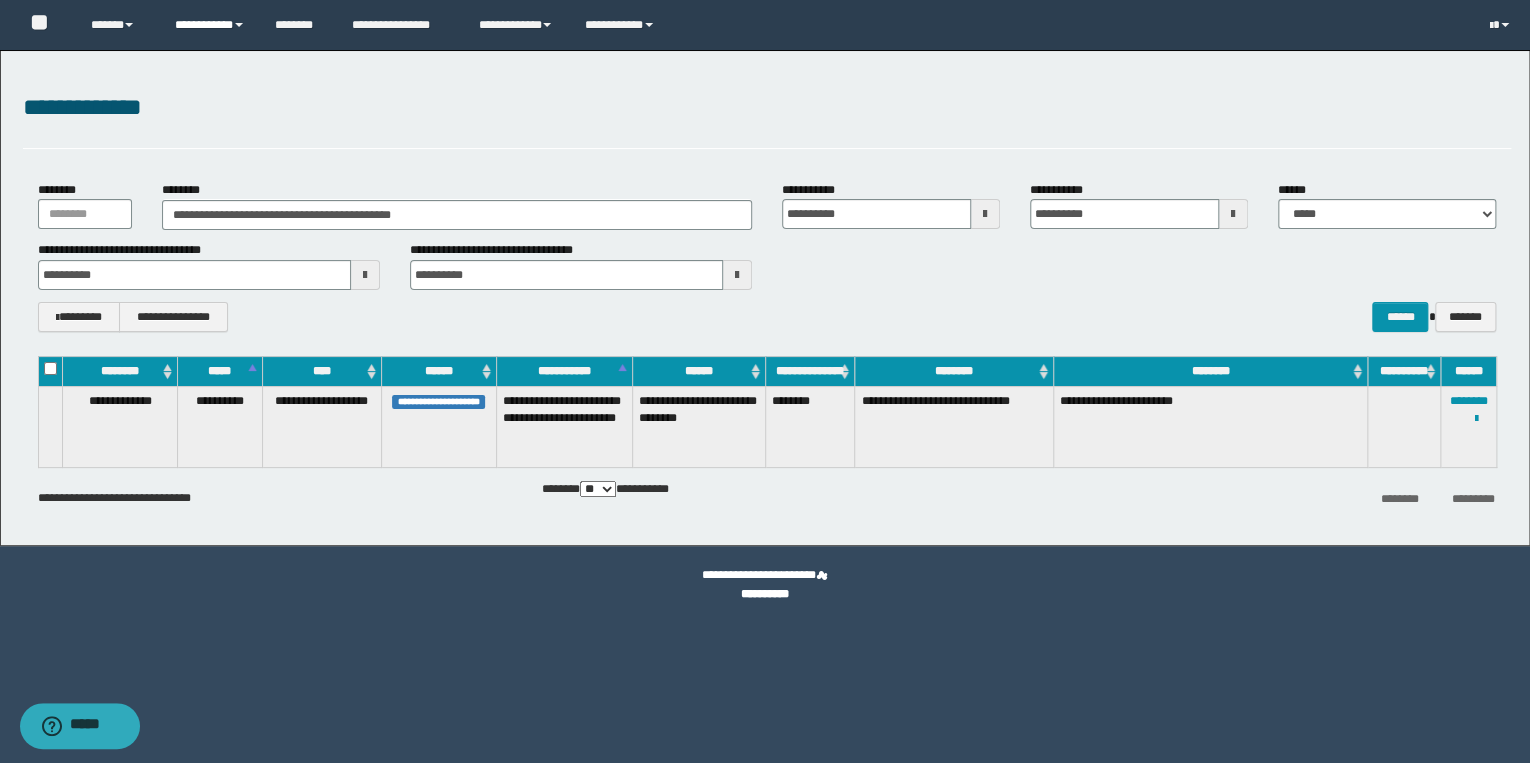 click on "**********" at bounding box center (210, 25) 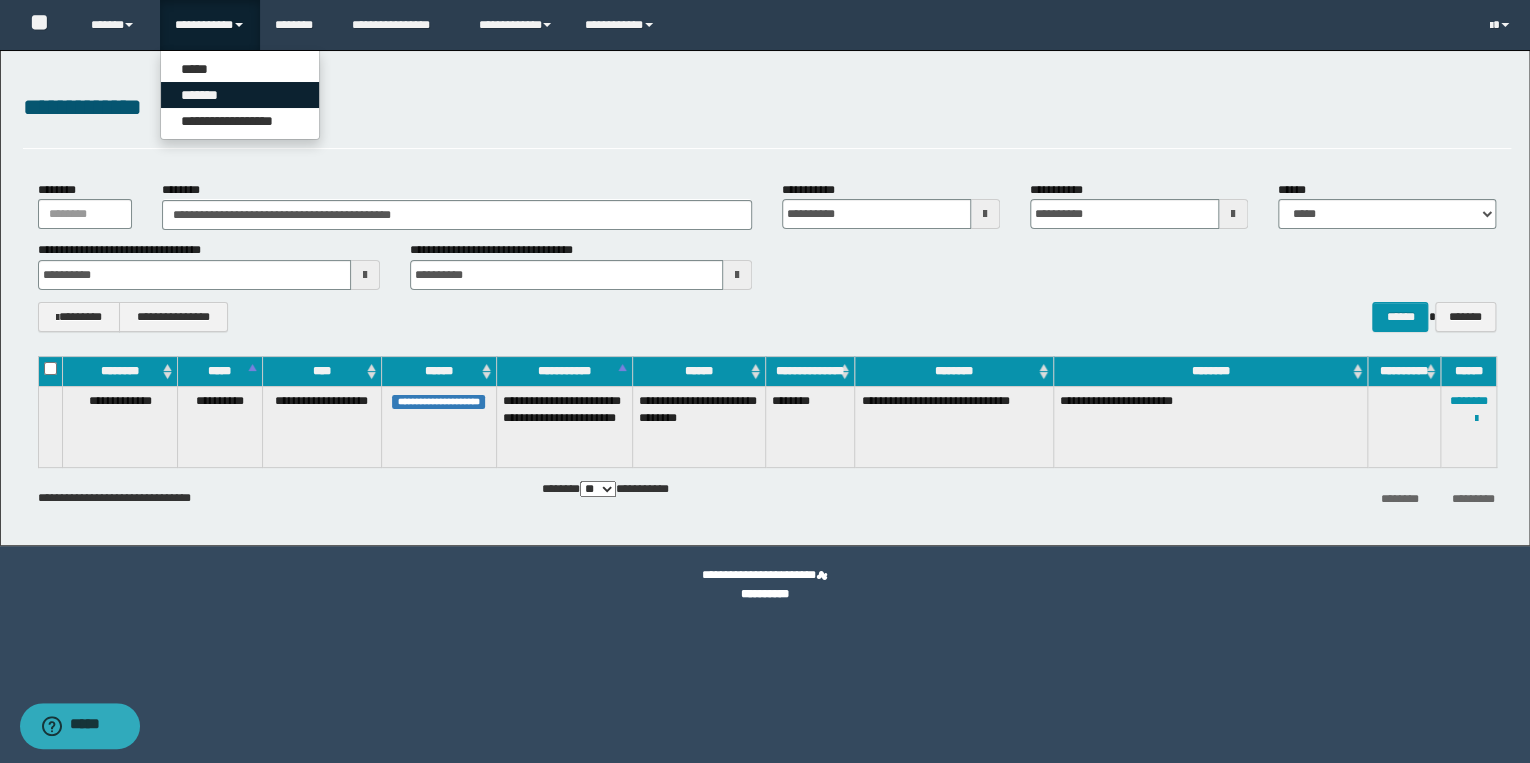 click on "*******" at bounding box center (240, 95) 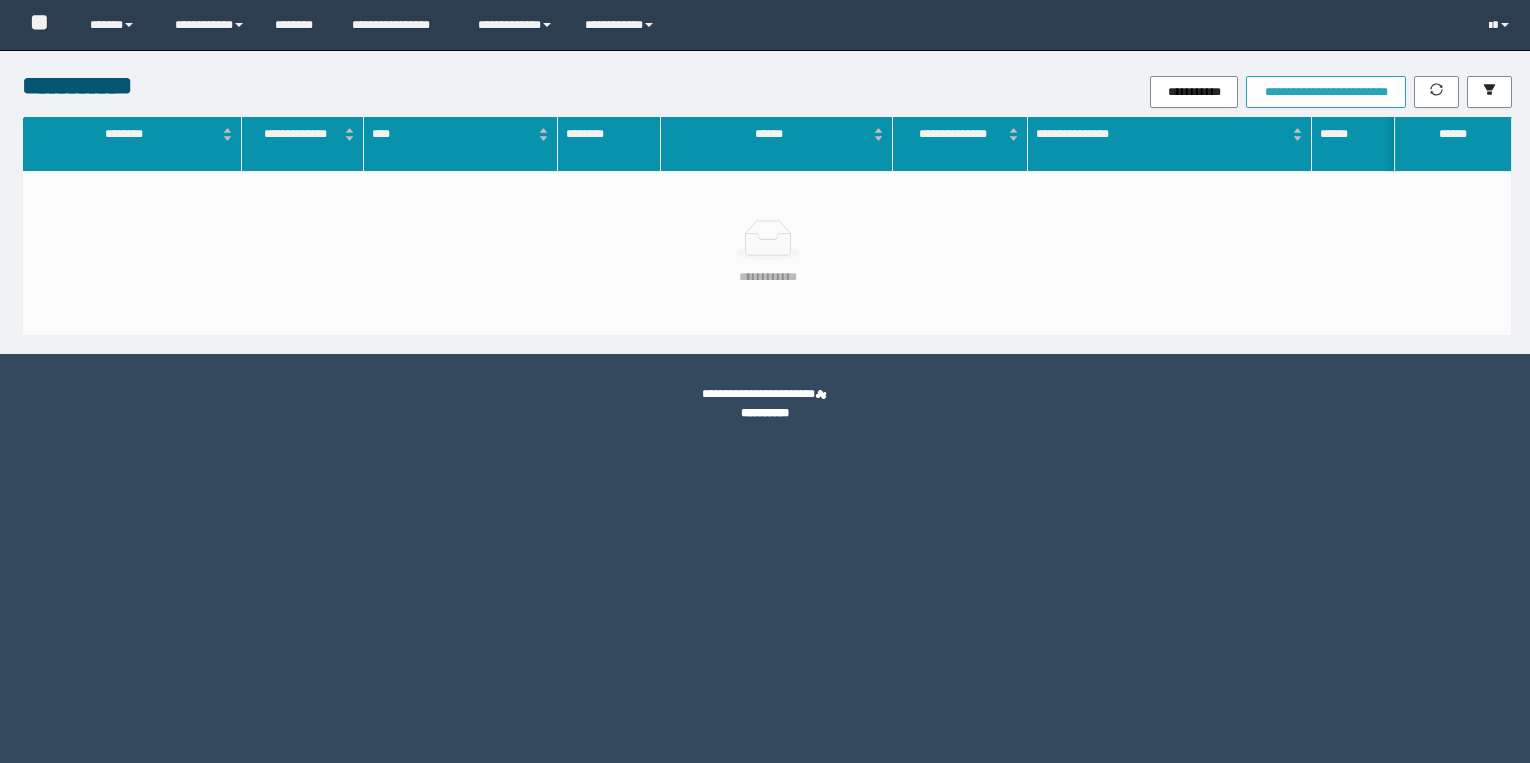 scroll, scrollTop: 0, scrollLeft: 0, axis: both 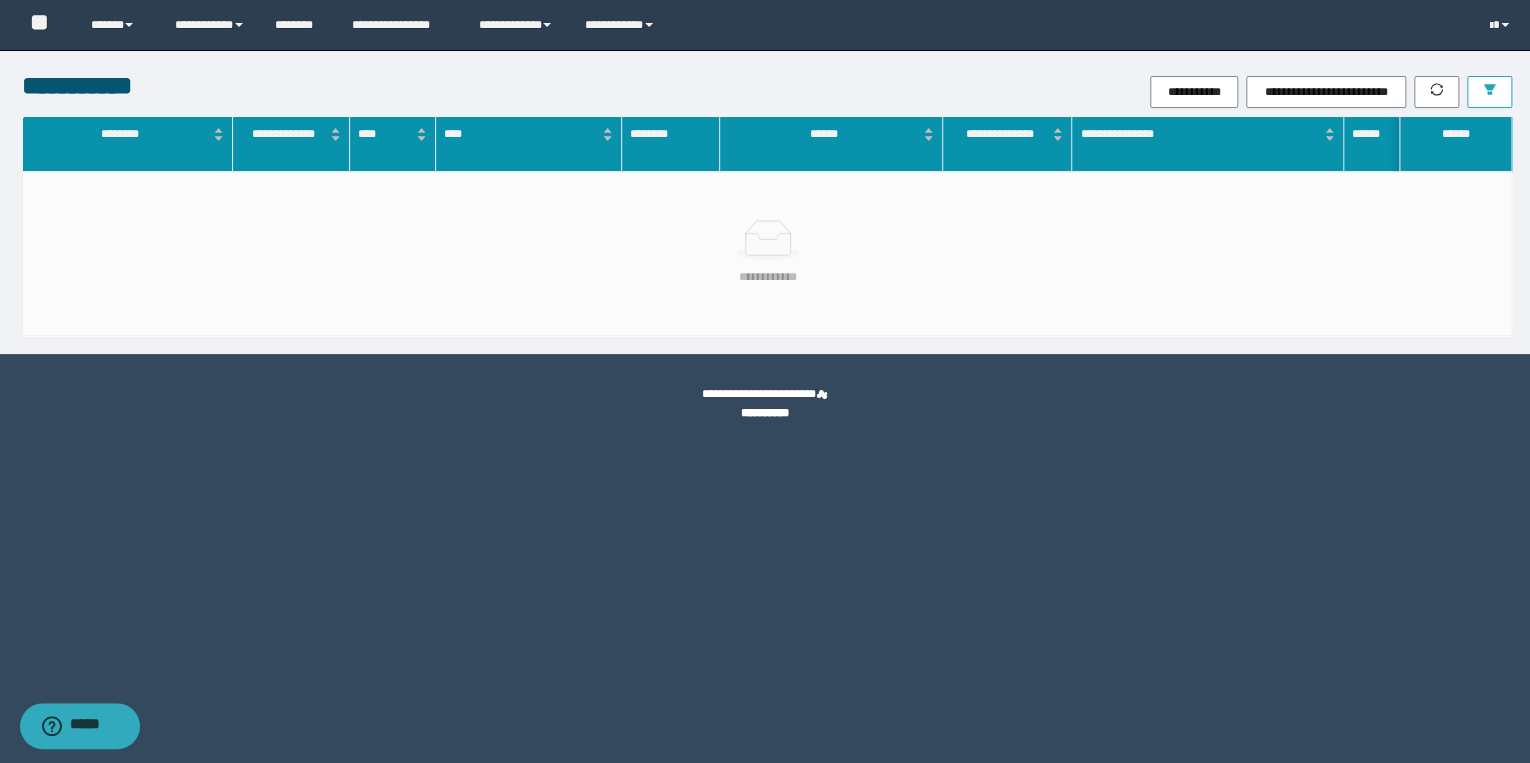 click on "**********" at bounding box center [1330, 92] 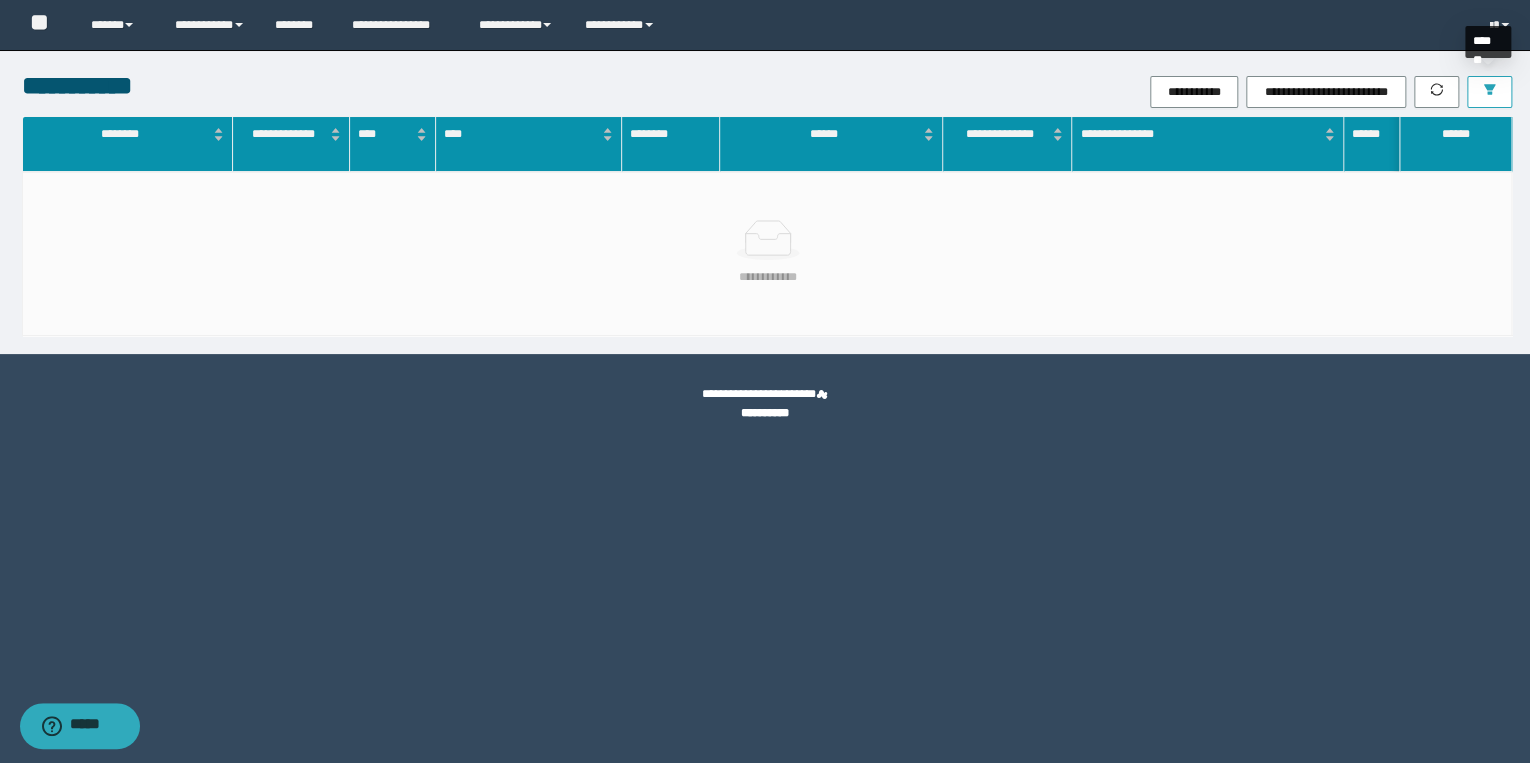 click at bounding box center (1489, 92) 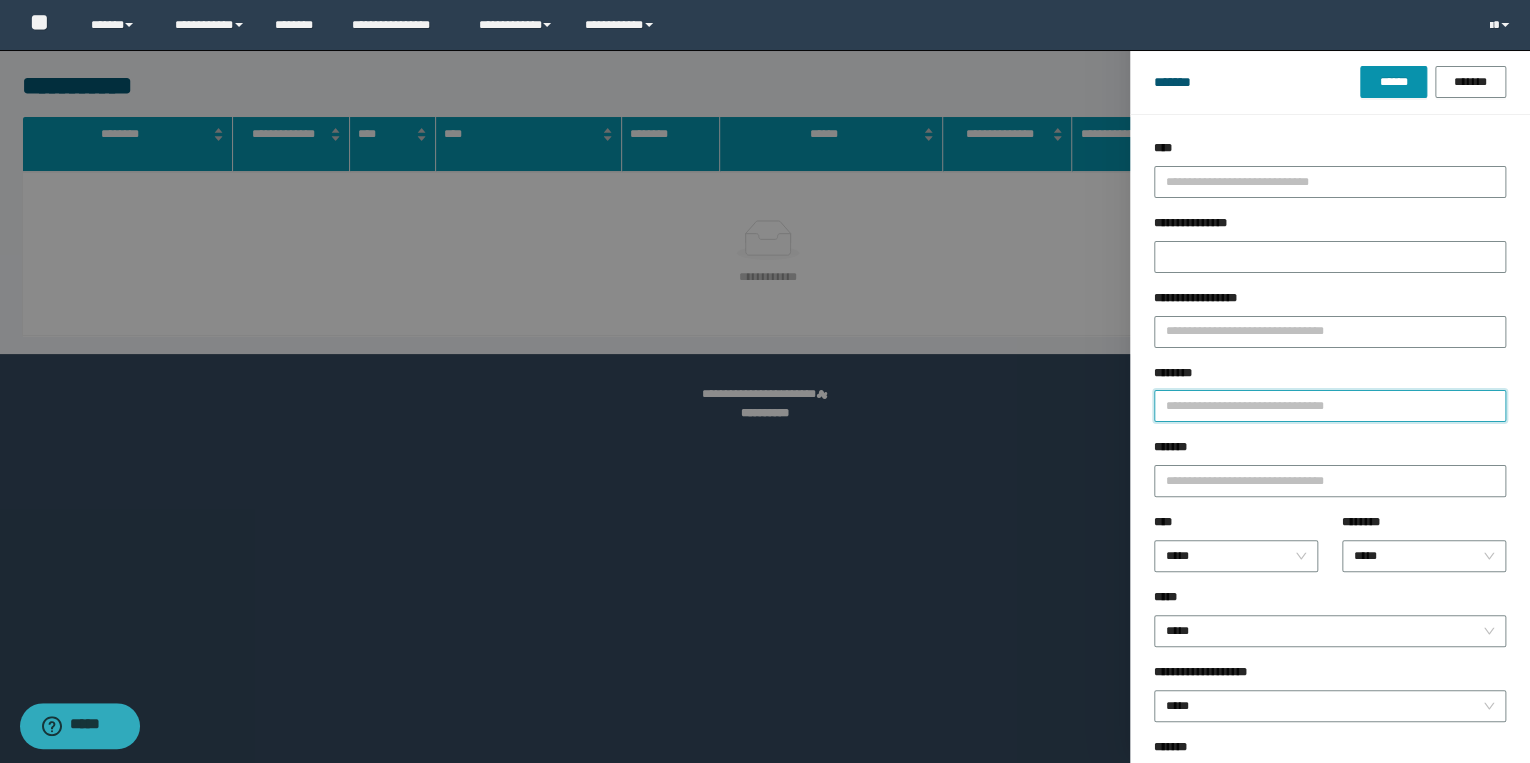 click on "********" at bounding box center (1330, 406) 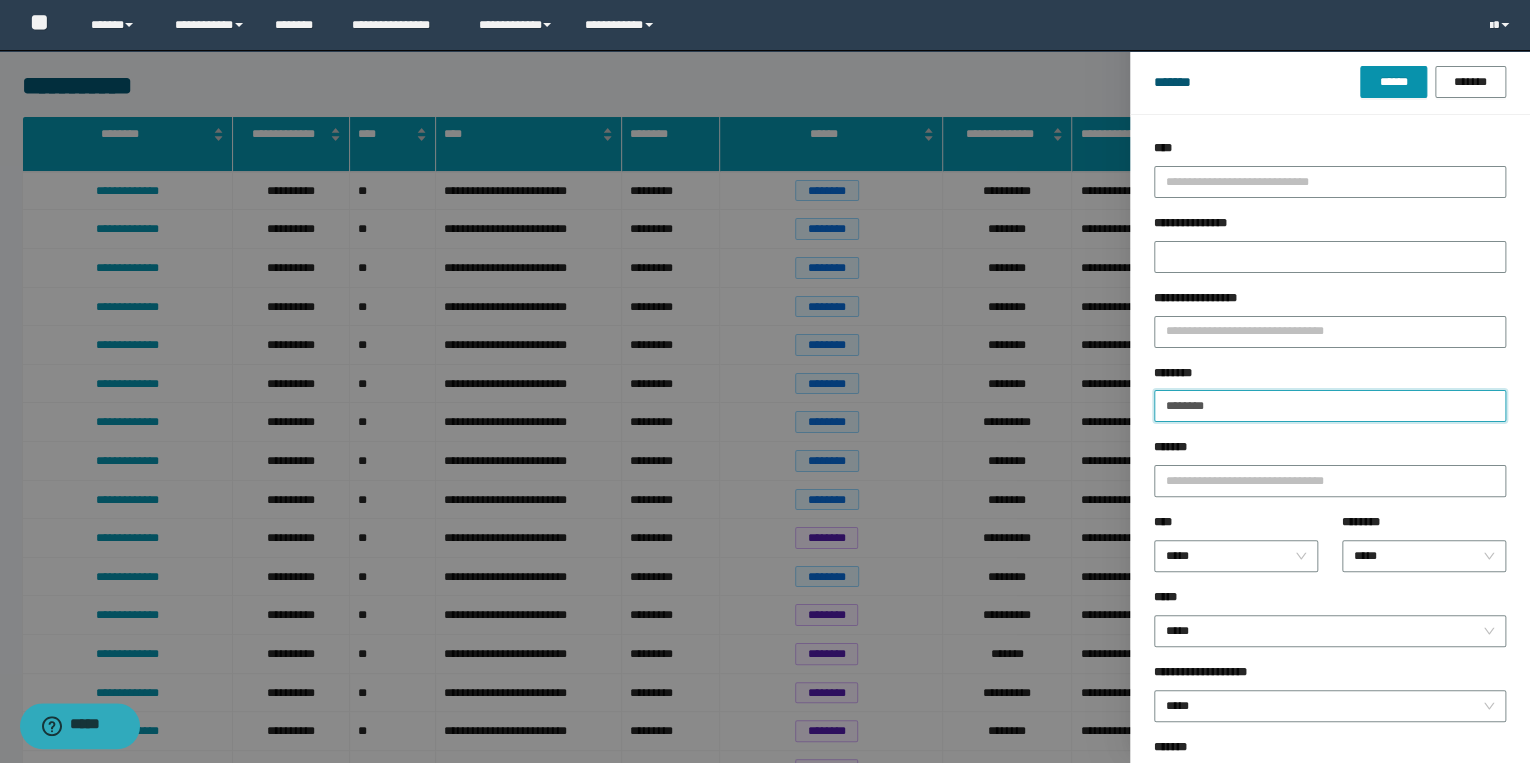 type on "********" 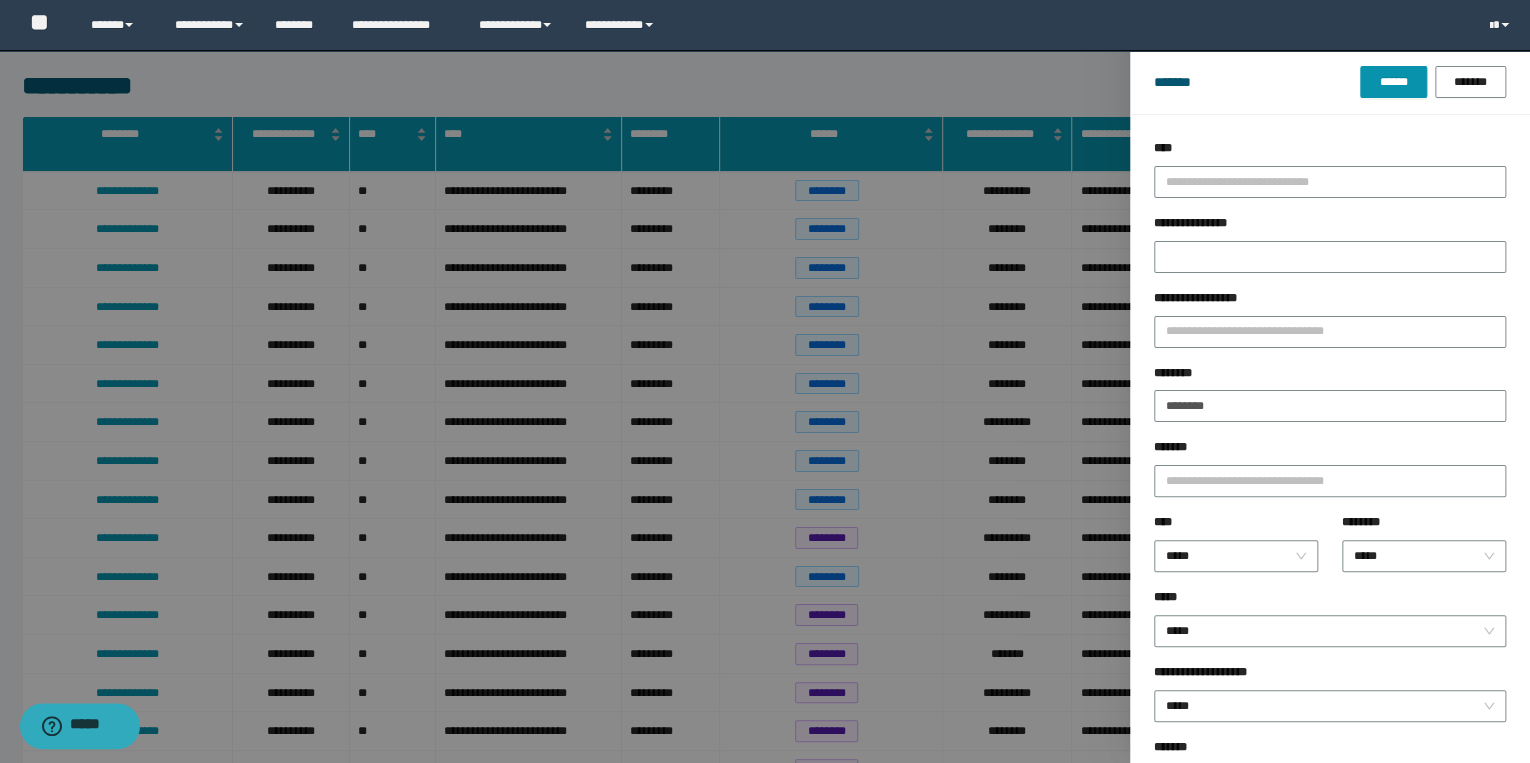 click on "********" at bounding box center (1330, 377) 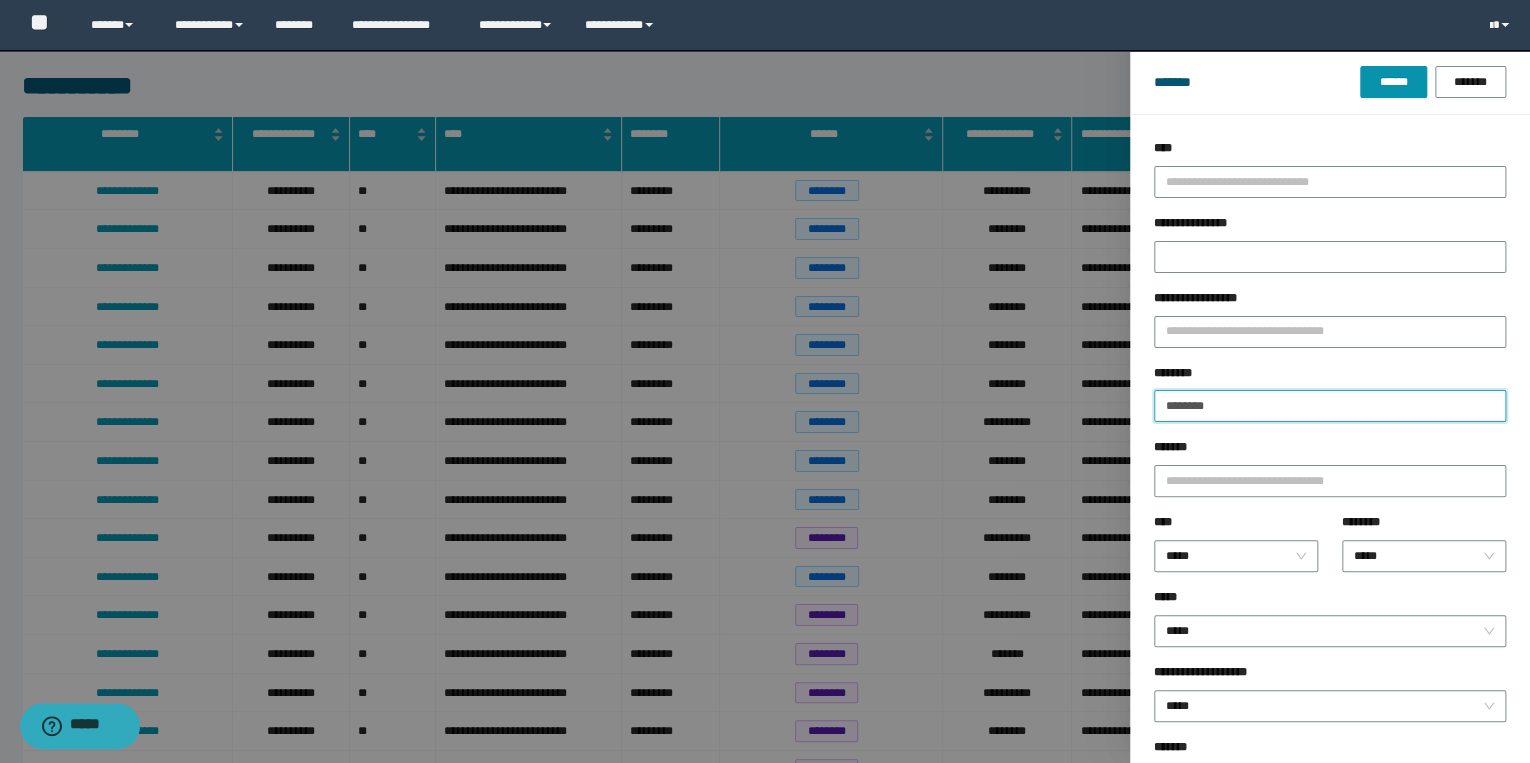 click on "********" at bounding box center [1330, 406] 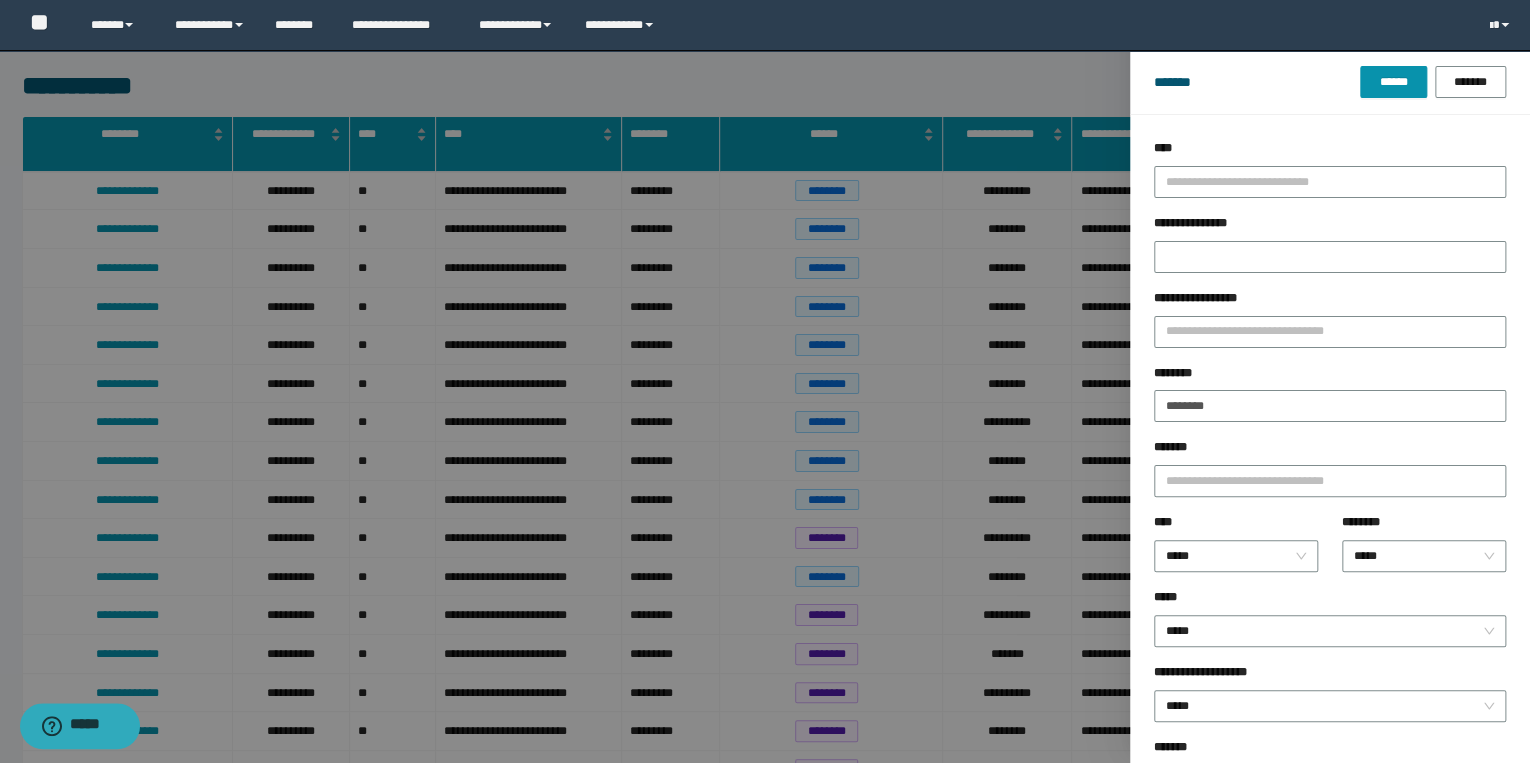 click on "******* ****** *******" at bounding box center (1330, 82) 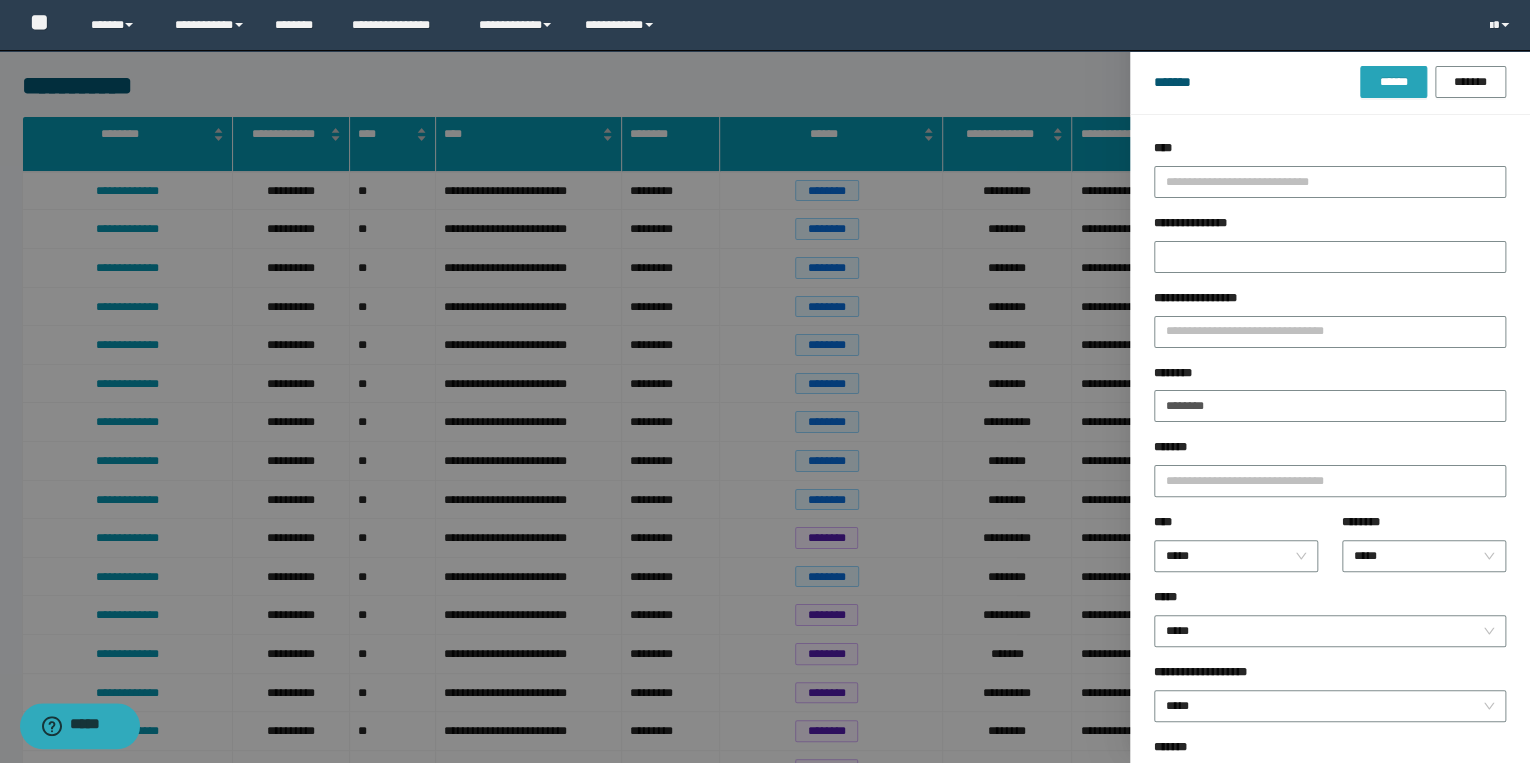 click on "******" at bounding box center (1393, 82) 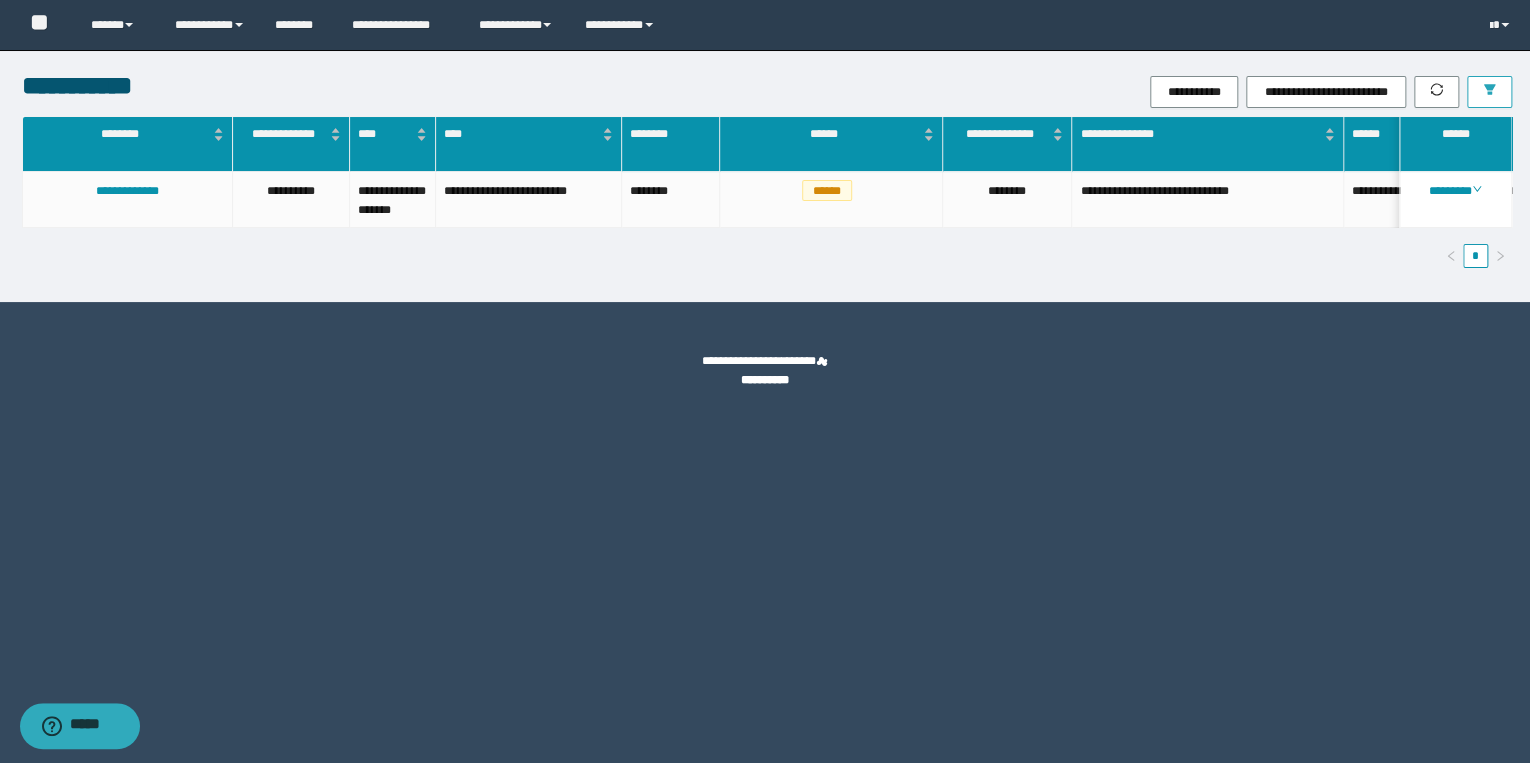 scroll, scrollTop: 0, scrollLeft: 560, axis: horizontal 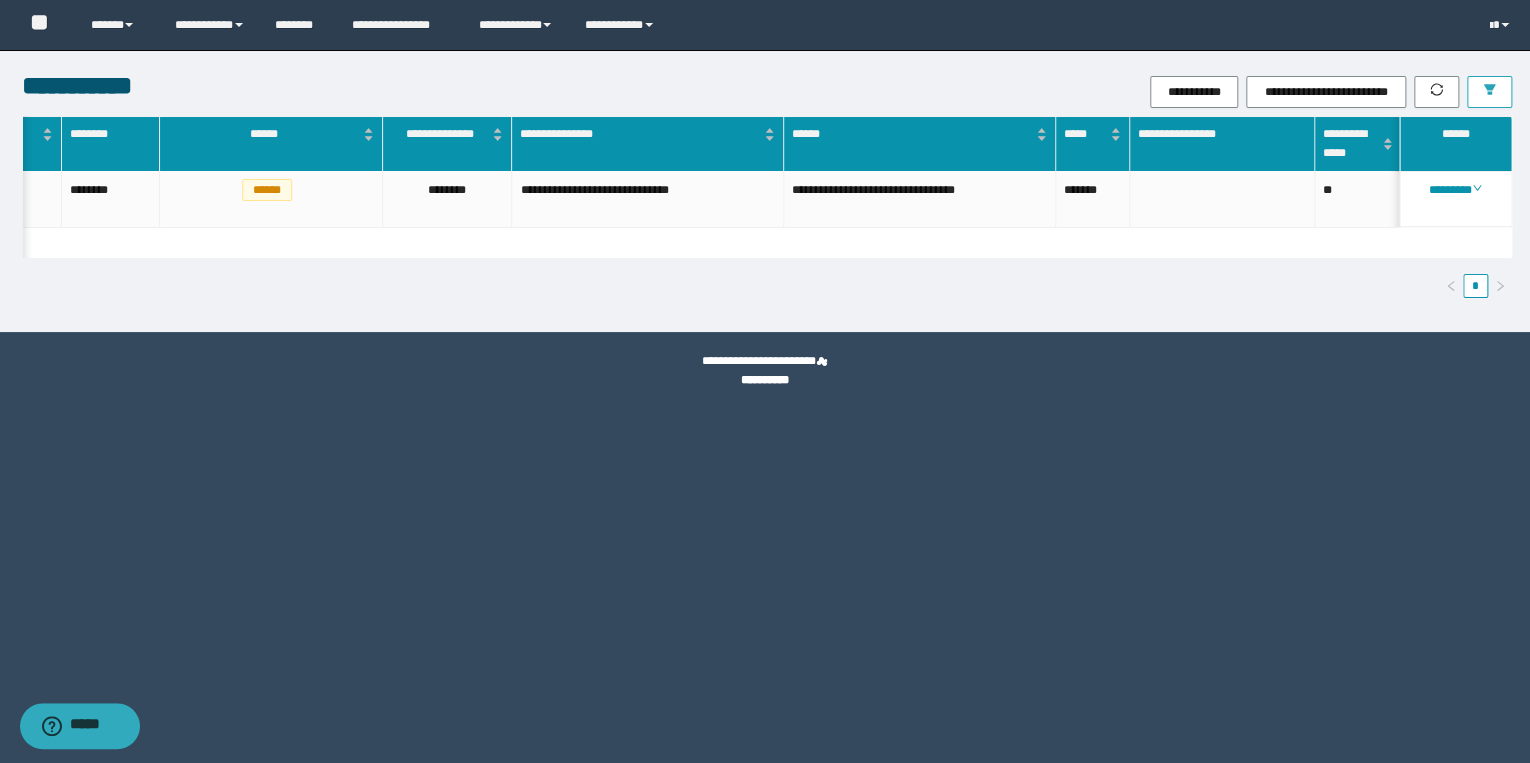 type 